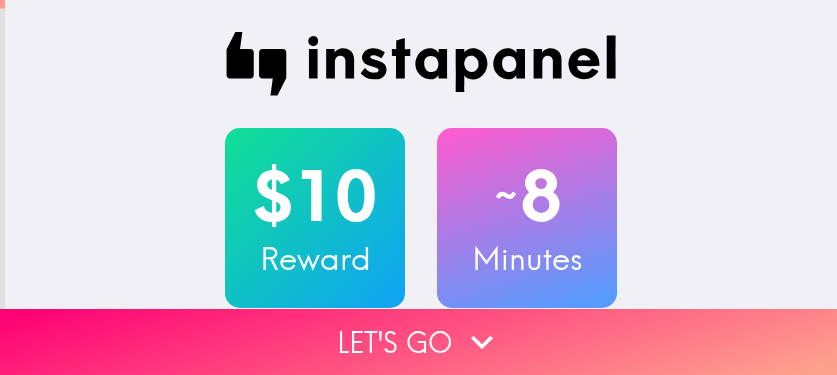 scroll, scrollTop: 0, scrollLeft: 0, axis: both 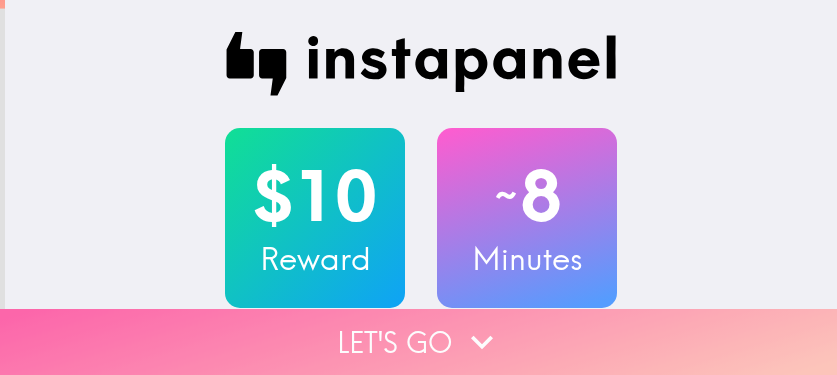 click on "Let's go" at bounding box center (418, 342) 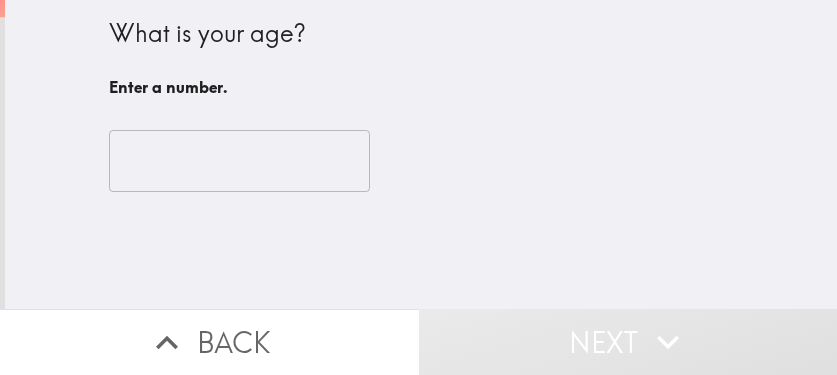 click on "​" at bounding box center (421, 161) 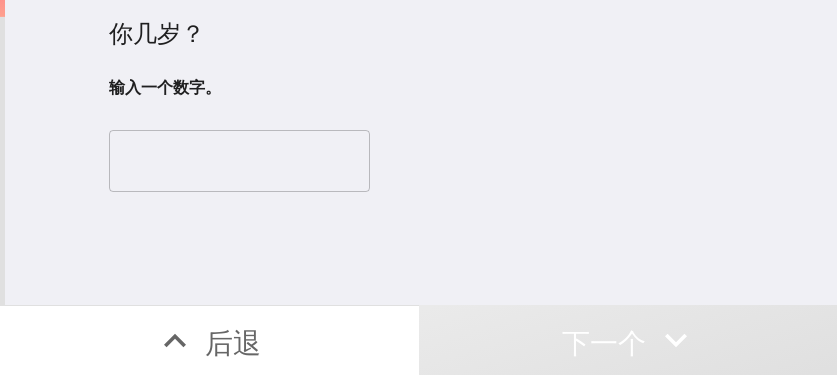 click at bounding box center [239, 161] 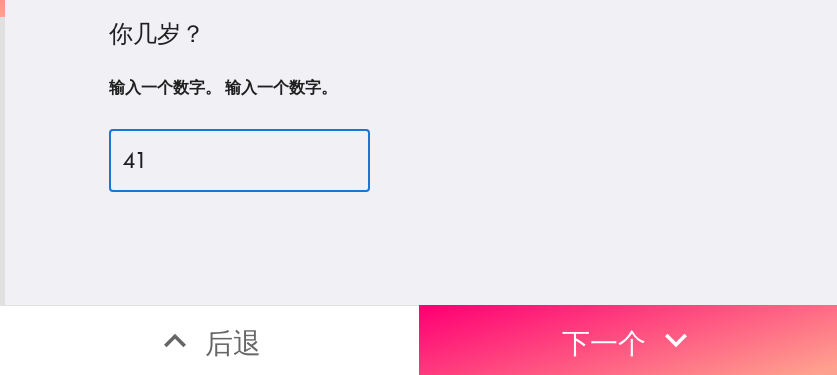 type on "41" 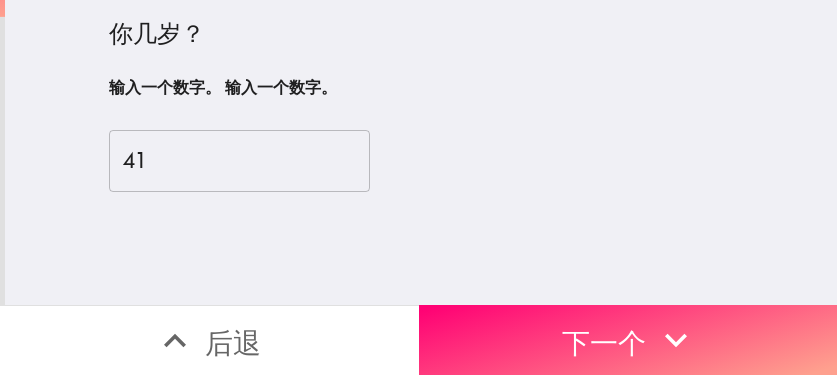 click on "下一个" at bounding box center [628, 340] 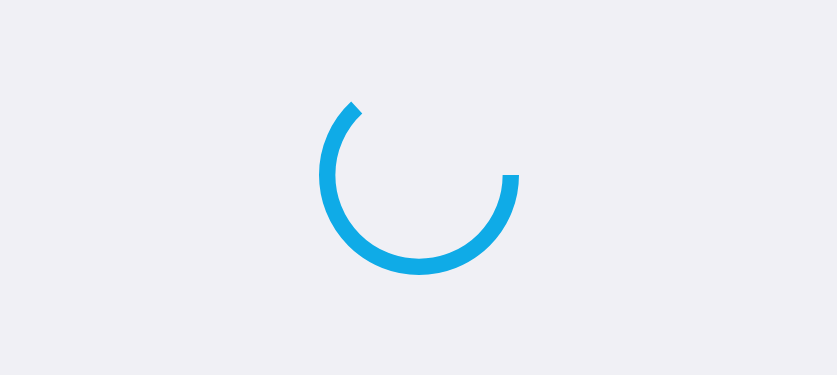 scroll, scrollTop: 0, scrollLeft: 0, axis: both 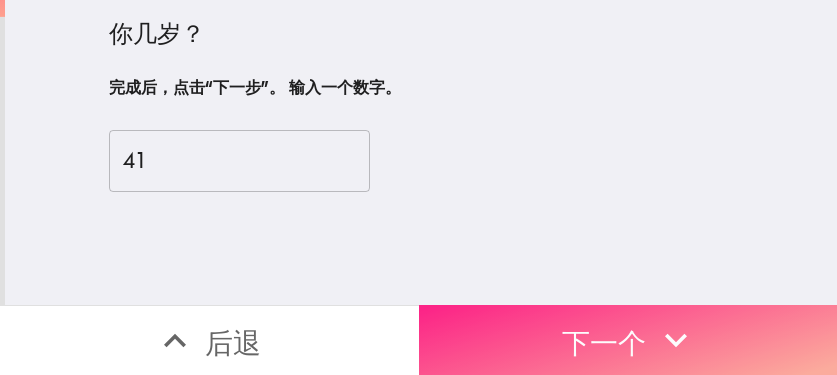 click 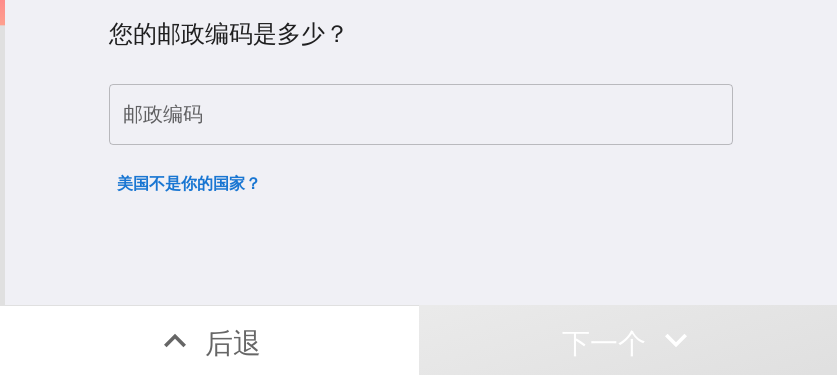type 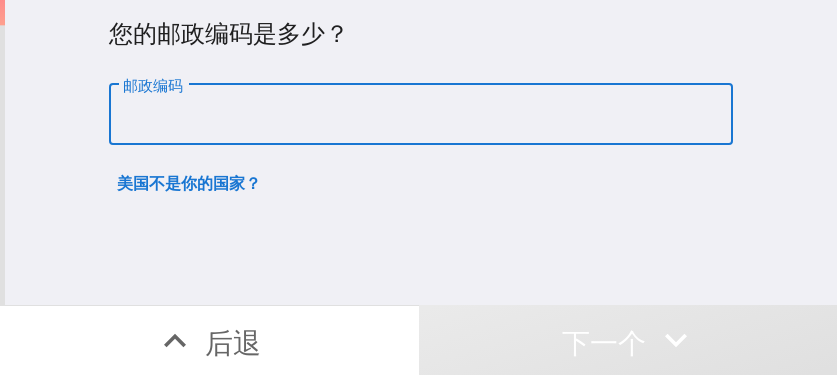 click on "邮政编码" at bounding box center [421, 115] 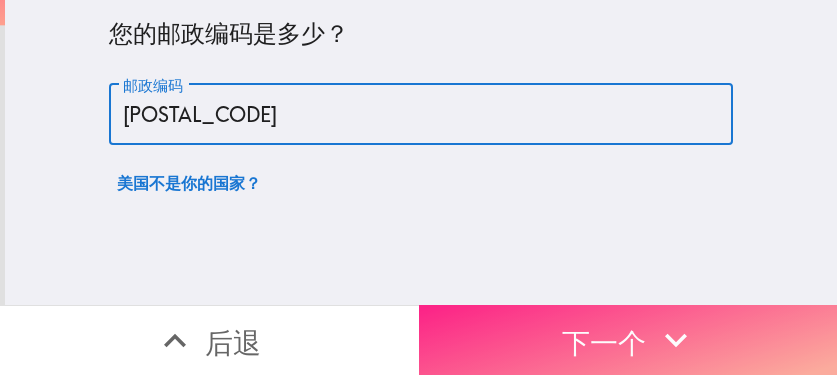 type on "11368" 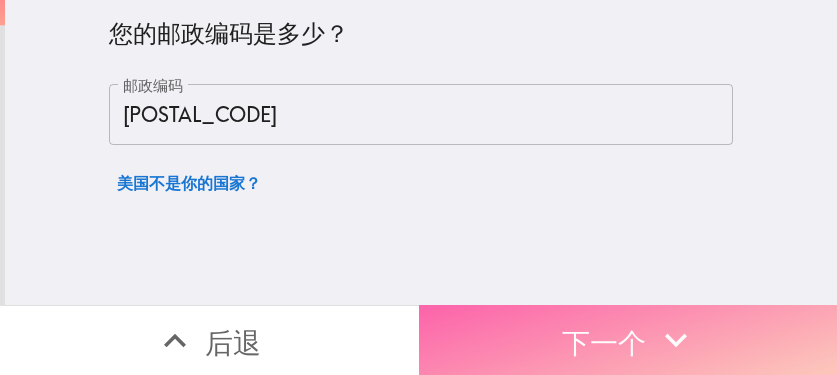 click on "下一个" at bounding box center [604, 342] 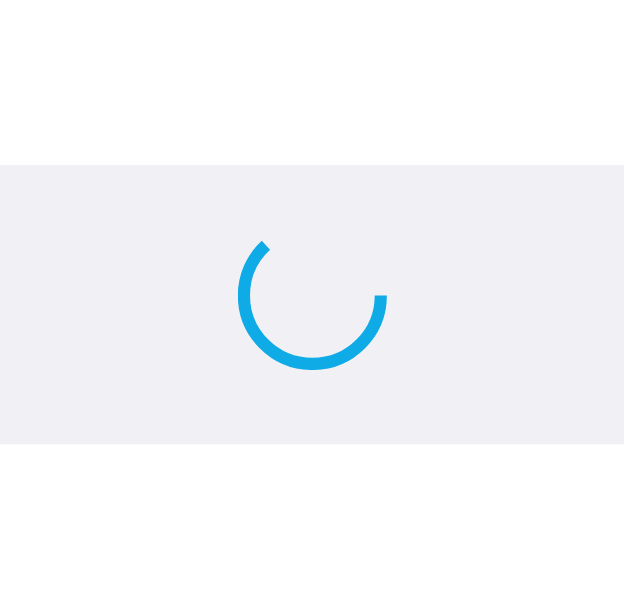 scroll, scrollTop: 0, scrollLeft: 0, axis: both 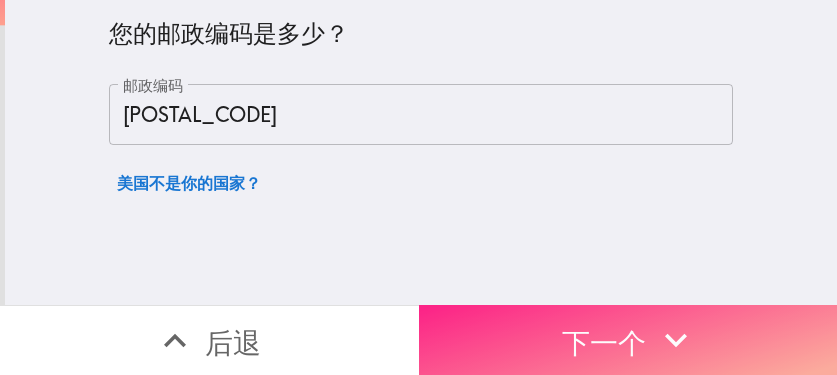drag, startPoint x: 600, startPoint y: 318, endPoint x: 632, endPoint y: 302, distance: 35.77709 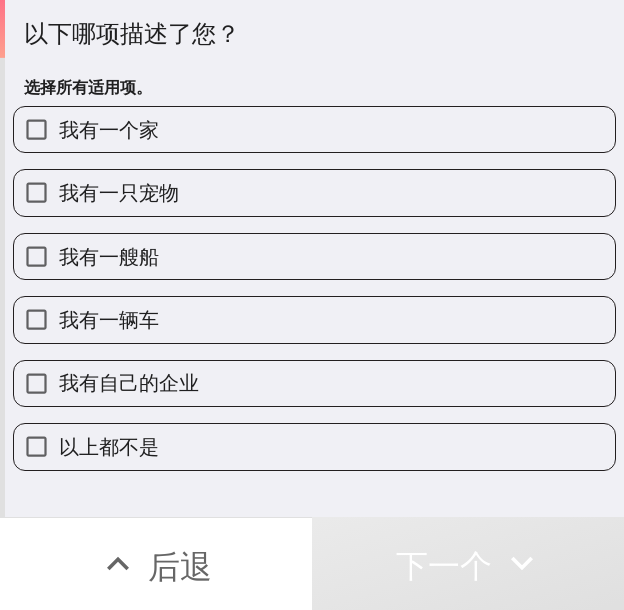 click on "我有一个家" at bounding box center [314, 129] 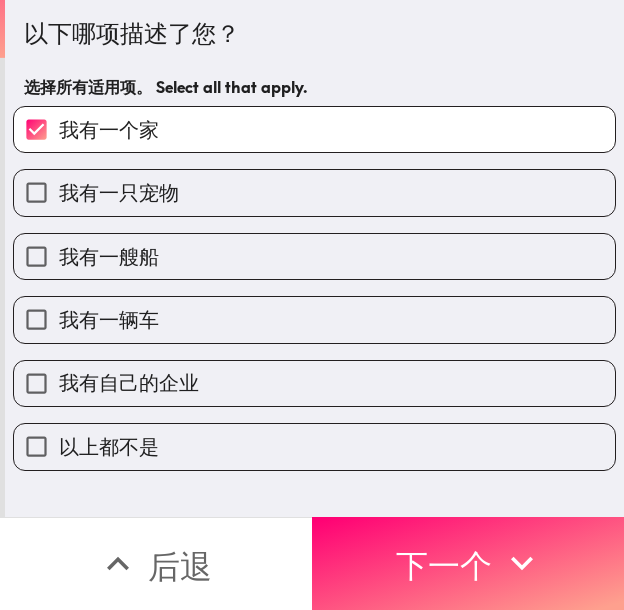 click on "我有一只宠物" at bounding box center [314, 192] 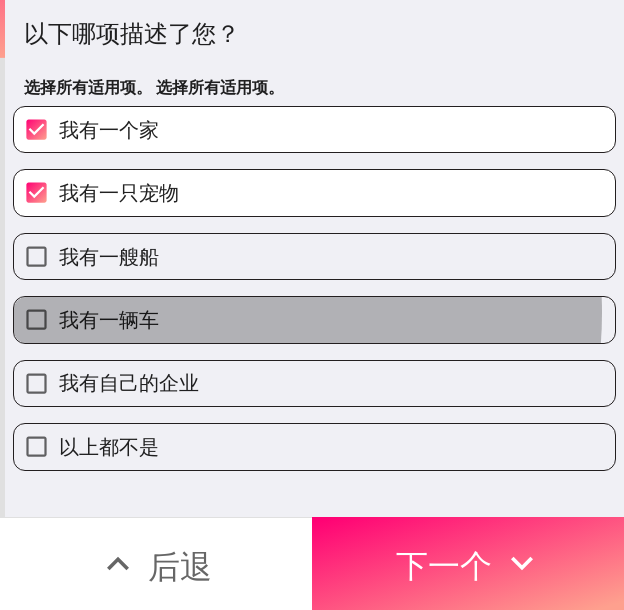 click on "我有一辆车" at bounding box center [314, 319] 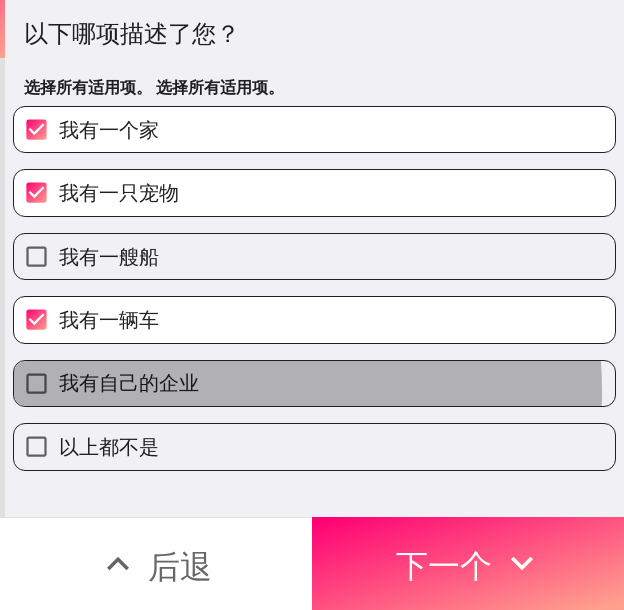 click on "我有自己的企业" at bounding box center (314, 383) 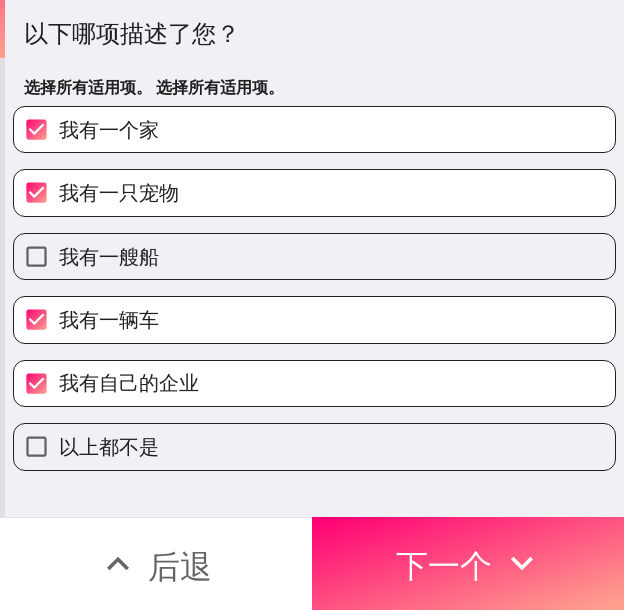 drag, startPoint x: 446, startPoint y: 546, endPoint x: 622, endPoint y: 552, distance: 176.10225 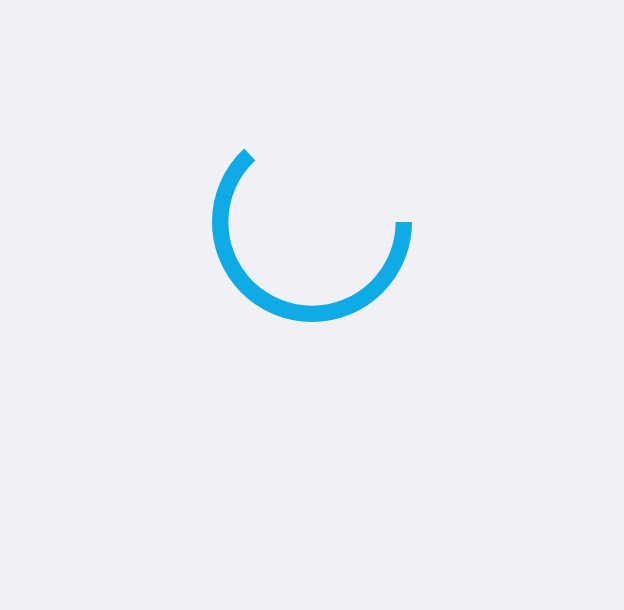 scroll, scrollTop: 0, scrollLeft: 0, axis: both 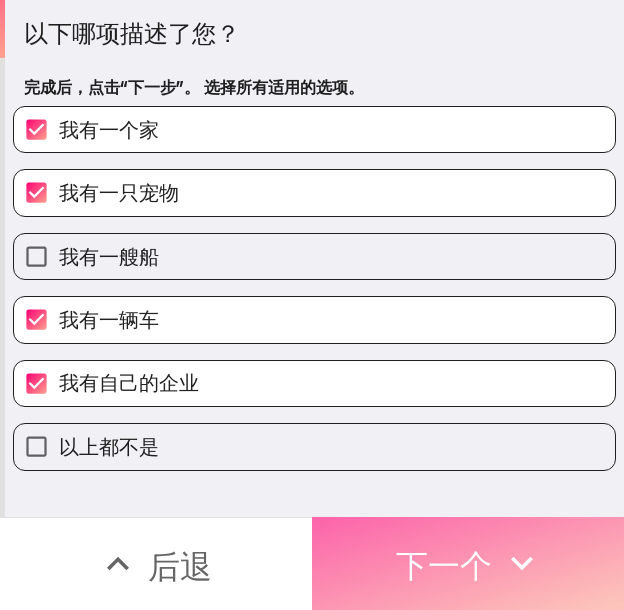 click on "下一个" at bounding box center (444, 566) 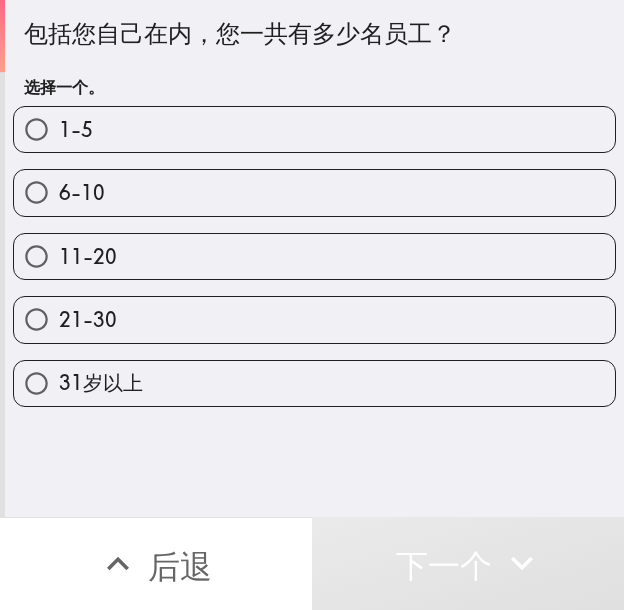 click on "21-30" at bounding box center (314, 319) 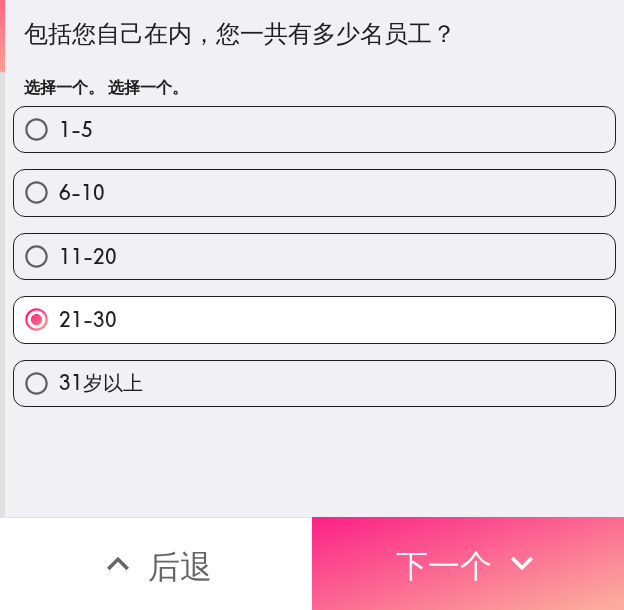 click 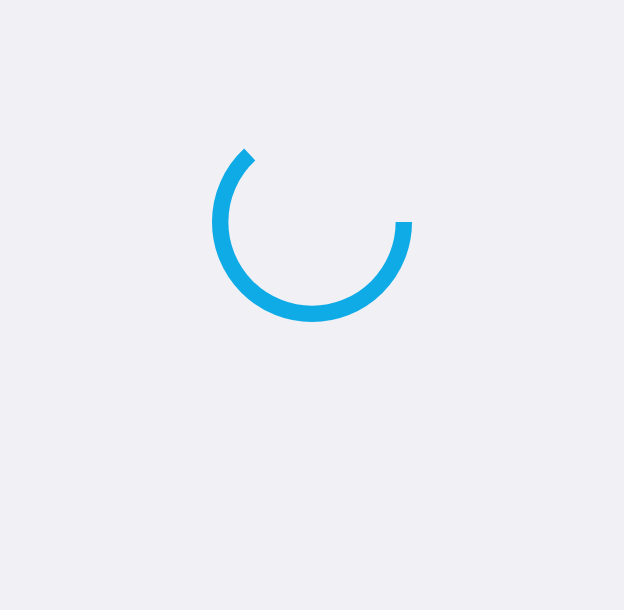 scroll, scrollTop: 0, scrollLeft: 0, axis: both 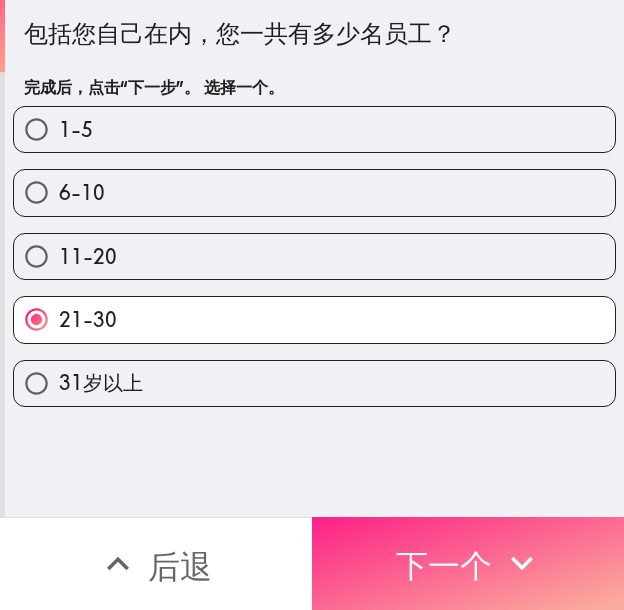 click on "下一个" at bounding box center (444, 566) 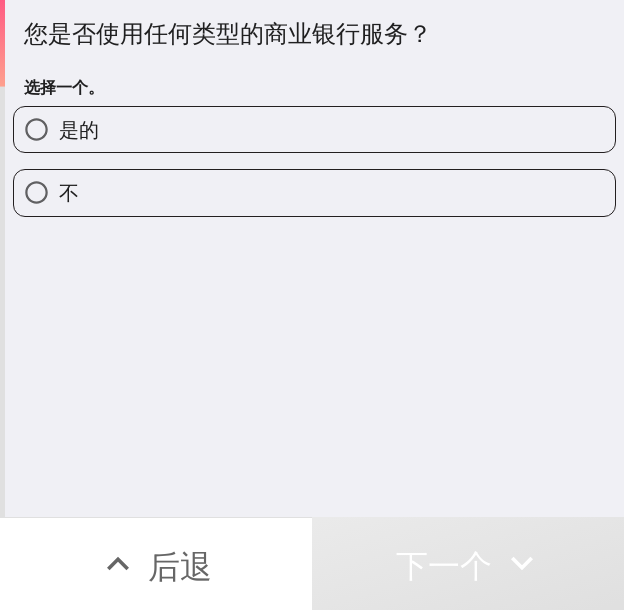click on "是的" at bounding box center (314, 129) 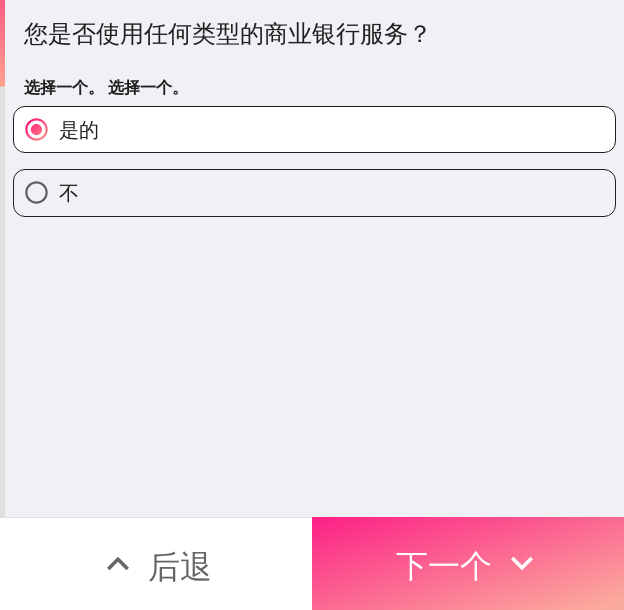 click on "下一个" at bounding box center (468, 563) 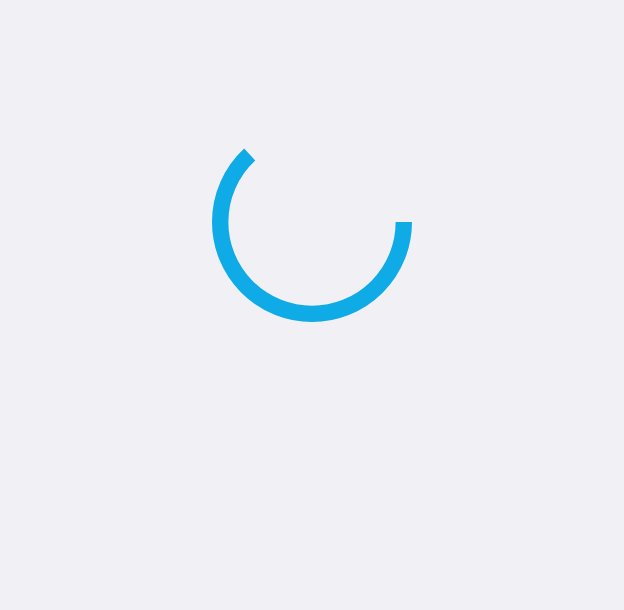 scroll, scrollTop: 0, scrollLeft: 0, axis: both 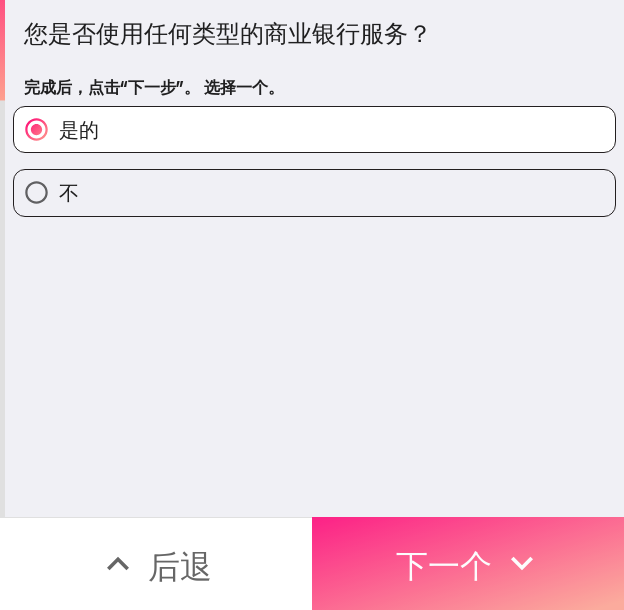 drag, startPoint x: 515, startPoint y: 544, endPoint x: 602, endPoint y: 552, distance: 87.36704 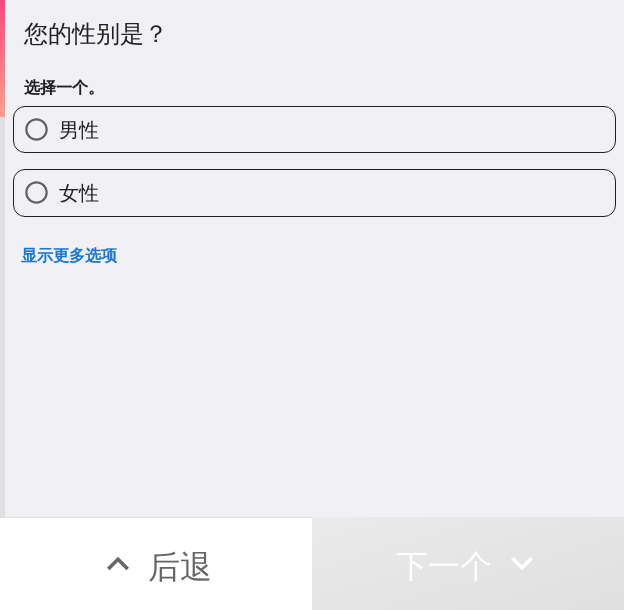 drag, startPoint x: 243, startPoint y: 191, endPoint x: 621, endPoint y: 217, distance: 378.89313 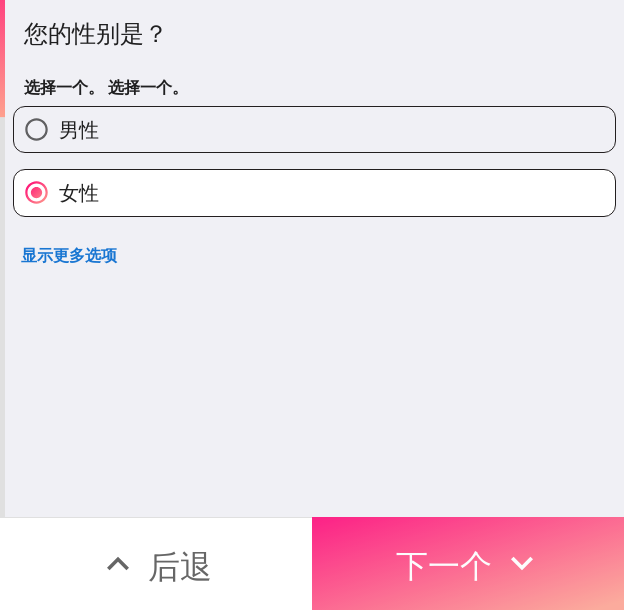 drag, startPoint x: 441, startPoint y: 545, endPoint x: 474, endPoint y: 548, distance: 33.13608 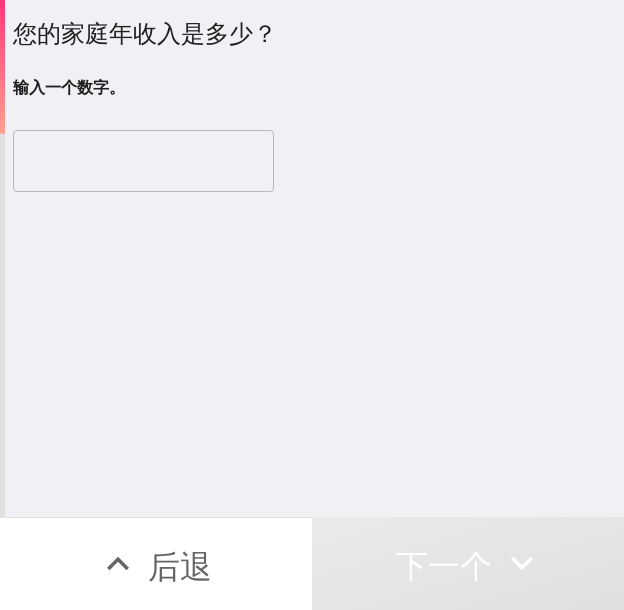 click at bounding box center (143, 161) 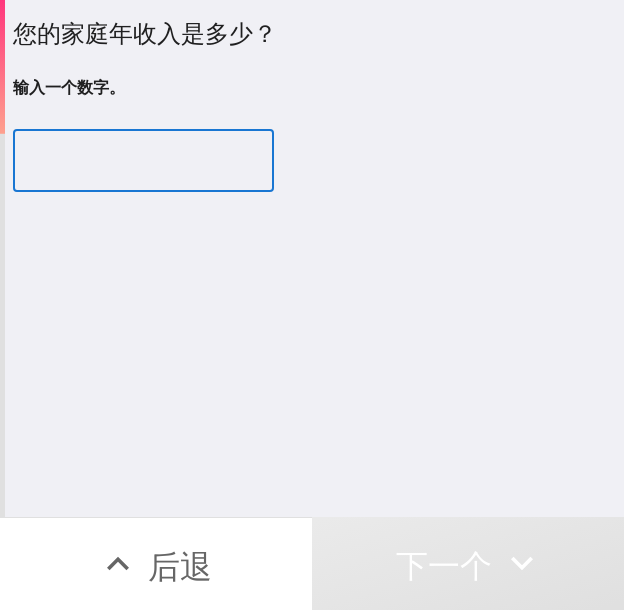 paste on "250000" 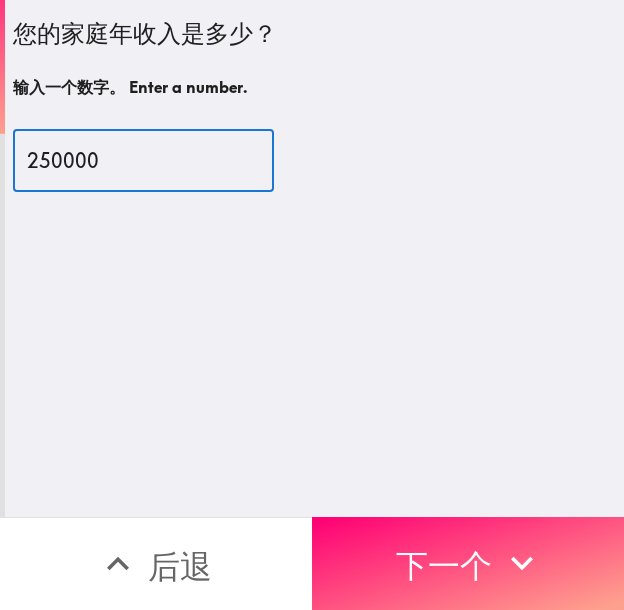 type on "250000" 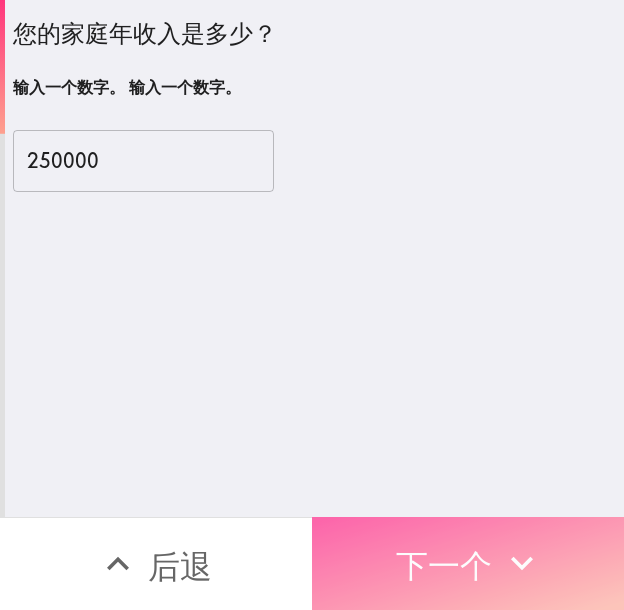 click on "下一个" at bounding box center [468, 563] 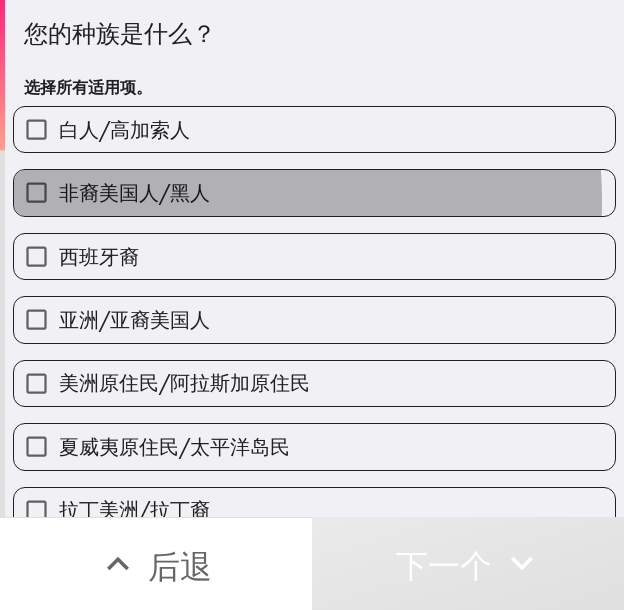 drag, startPoint x: 215, startPoint y: 199, endPoint x: 620, endPoint y: 181, distance: 405.3998 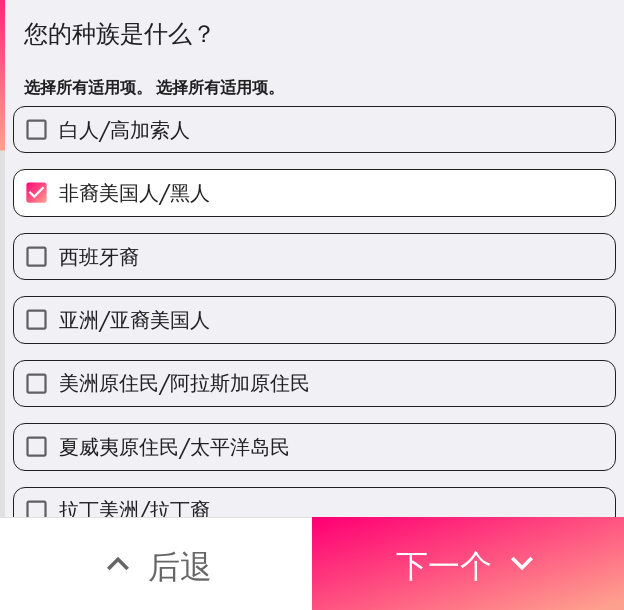 drag, startPoint x: 503, startPoint y: 557, endPoint x: 623, endPoint y: 560, distance: 120.03749 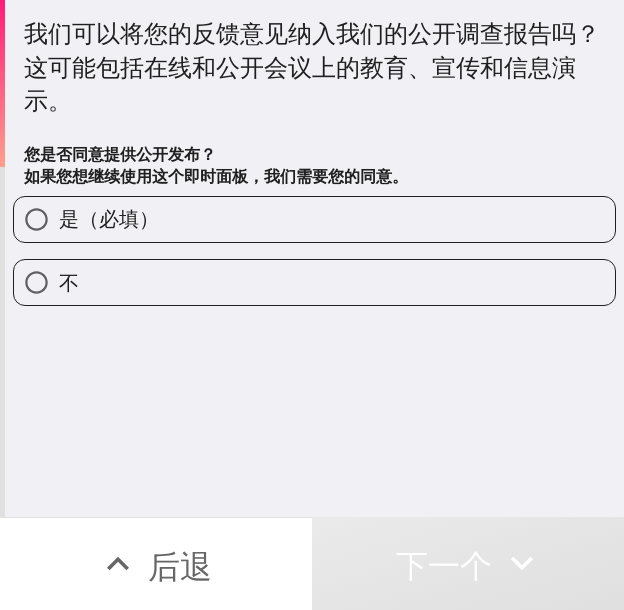 click on "是（必填）" at bounding box center [314, 219] 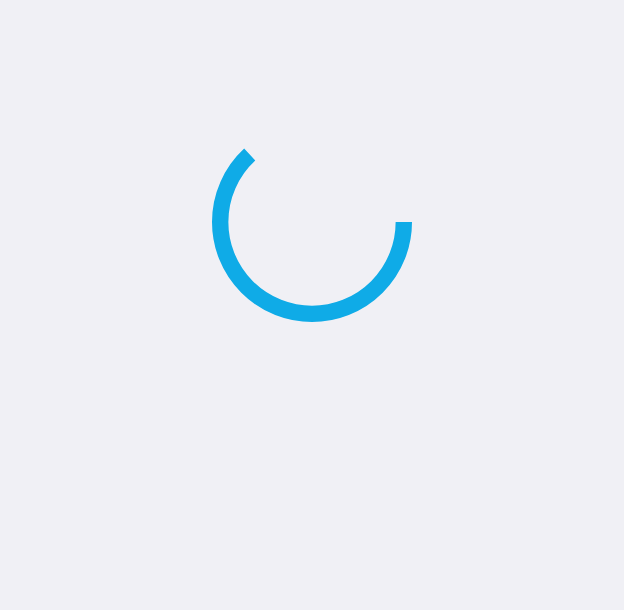scroll, scrollTop: 0, scrollLeft: 0, axis: both 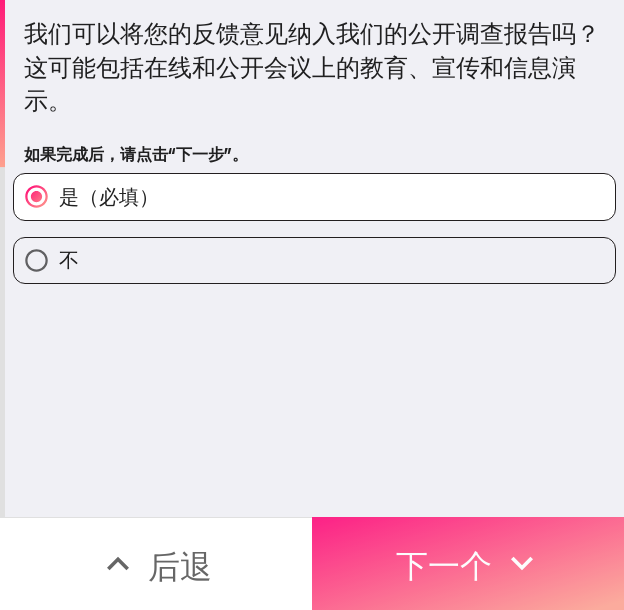 click on "下一个" at bounding box center (444, 566) 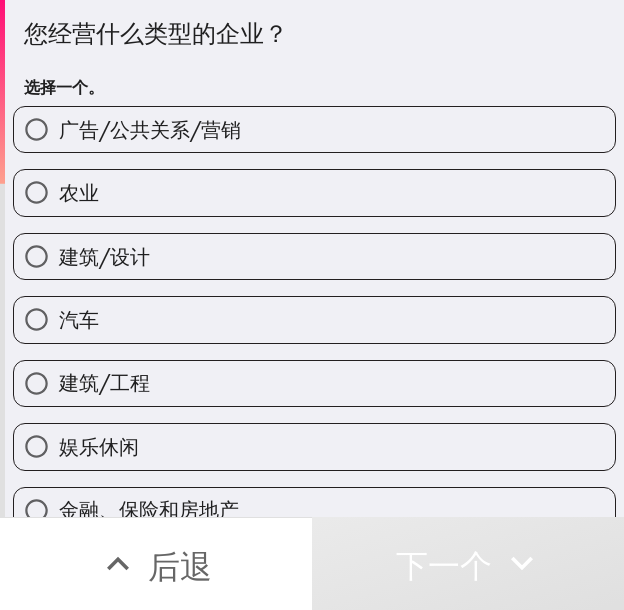 type 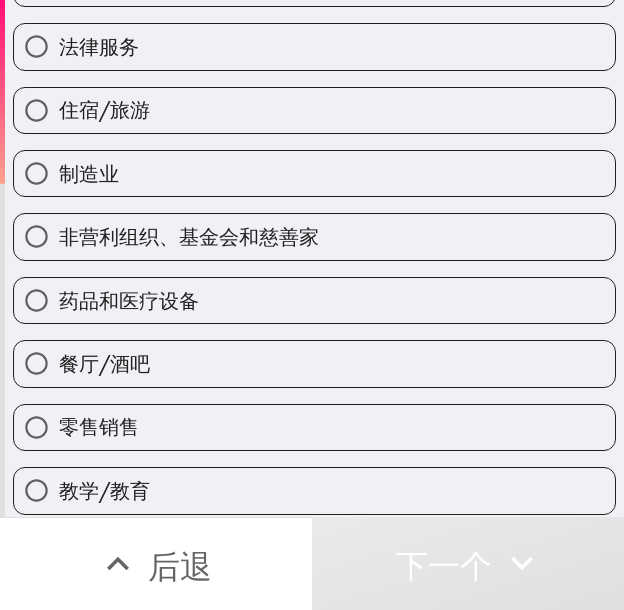 scroll, scrollTop: 800, scrollLeft: 0, axis: vertical 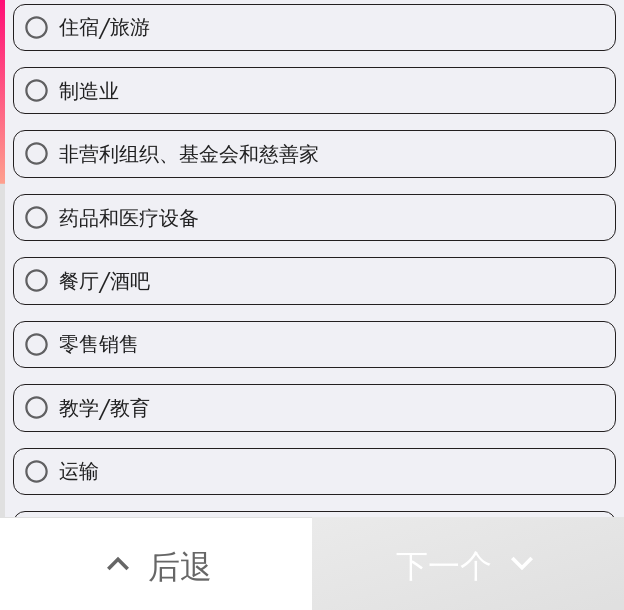 click on "零售销售" at bounding box center (314, 344) 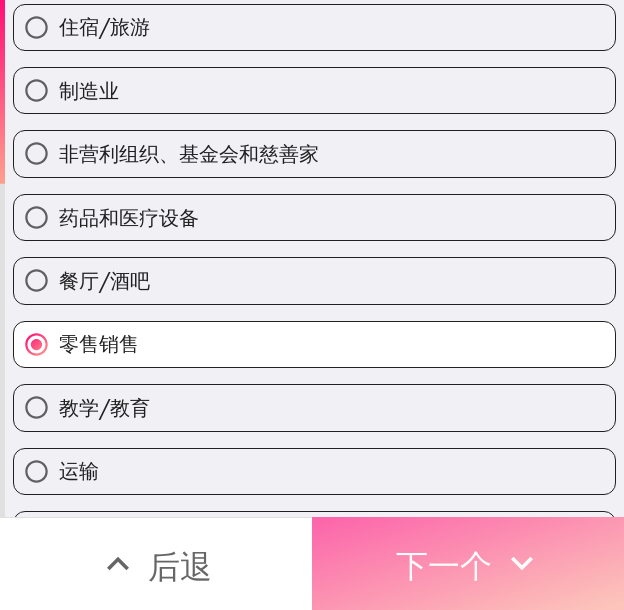 click on "下一个" at bounding box center [444, 563] 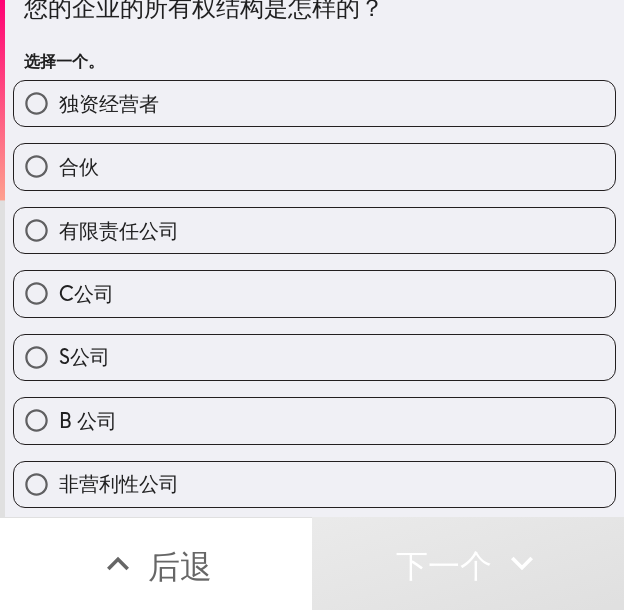 scroll, scrollTop: 0, scrollLeft: 0, axis: both 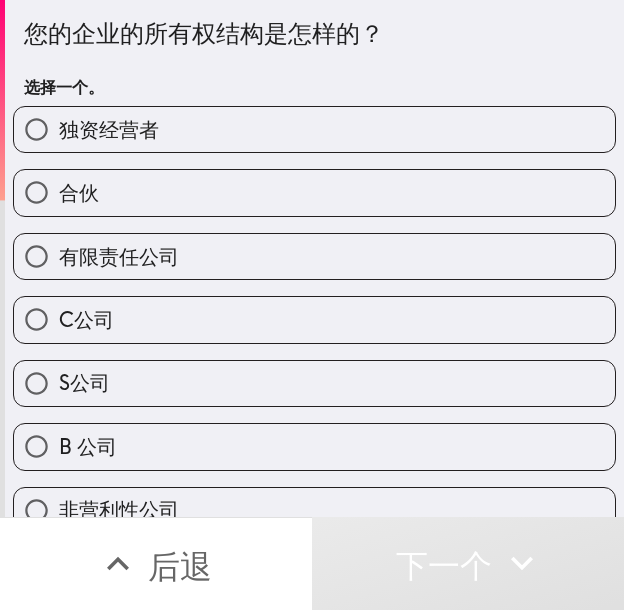 click on "合伙" at bounding box center (314, 192) 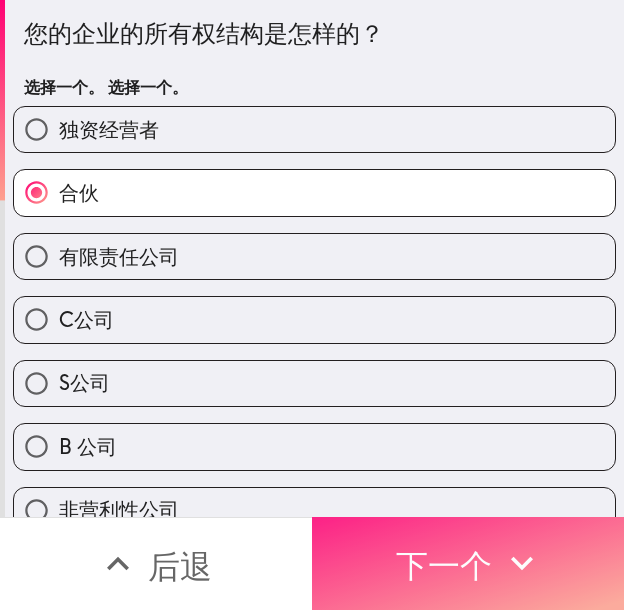 drag, startPoint x: 514, startPoint y: 537, endPoint x: 539, endPoint y: 536, distance: 25.019993 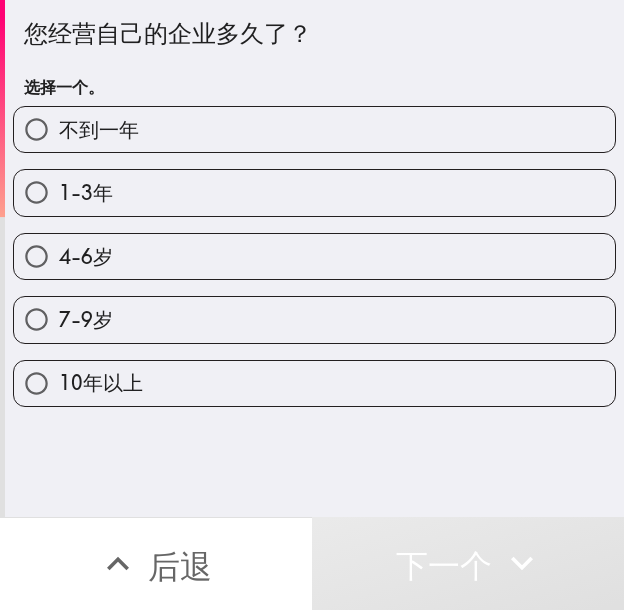 click on "7-9岁" at bounding box center [314, 319] 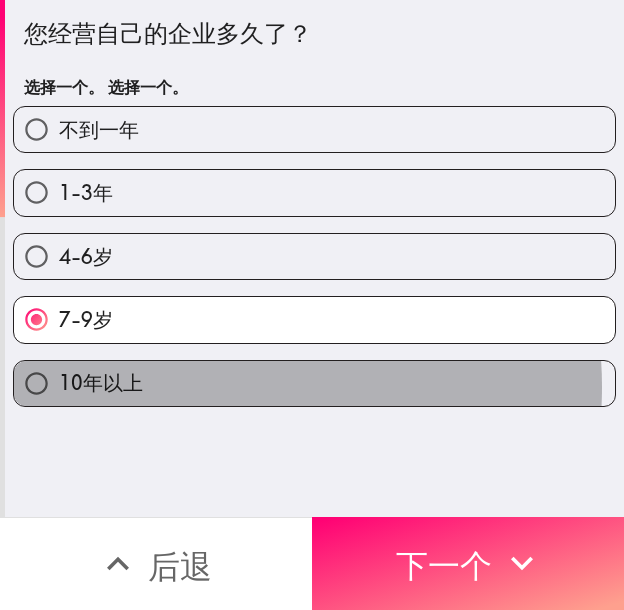 click on "10年以上" at bounding box center [314, 383] 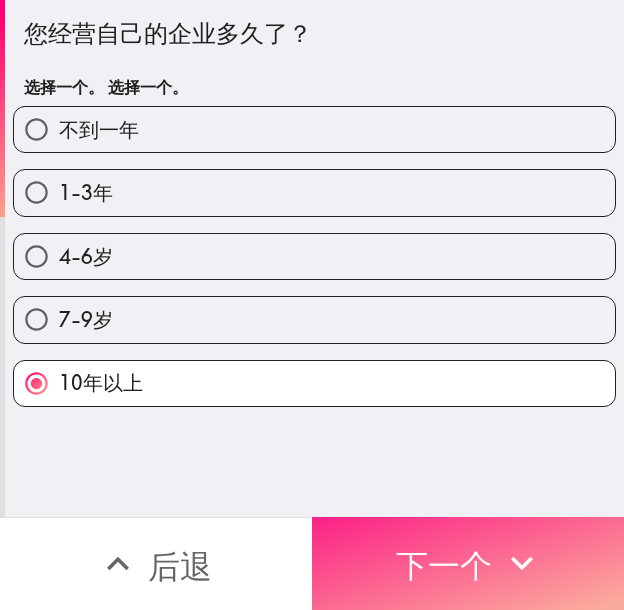 click on "下一个" at bounding box center (444, 566) 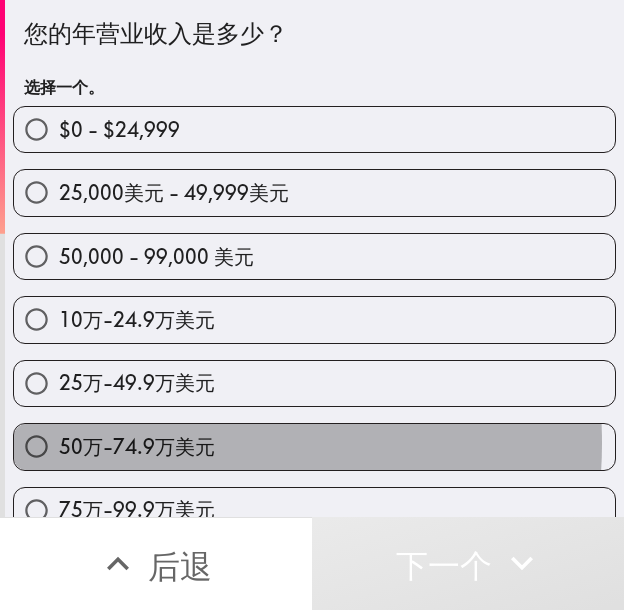 drag, startPoint x: 160, startPoint y: 443, endPoint x: 302, endPoint y: 447, distance: 142.05632 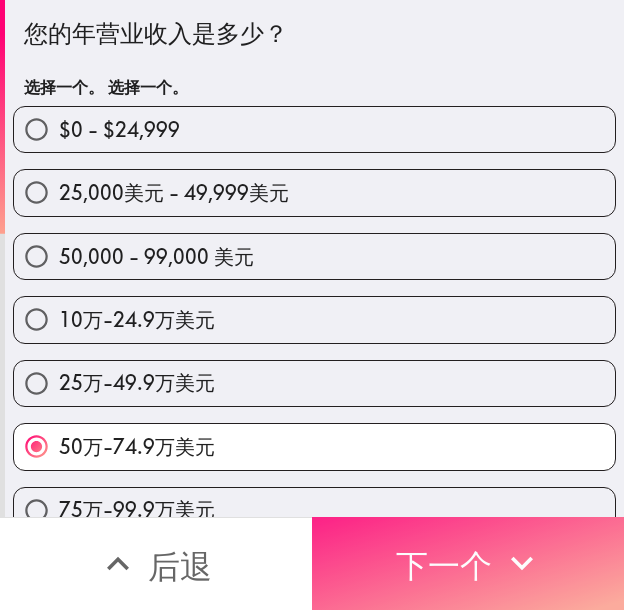 drag, startPoint x: 378, startPoint y: 557, endPoint x: 408, endPoint y: 556, distance: 30.016663 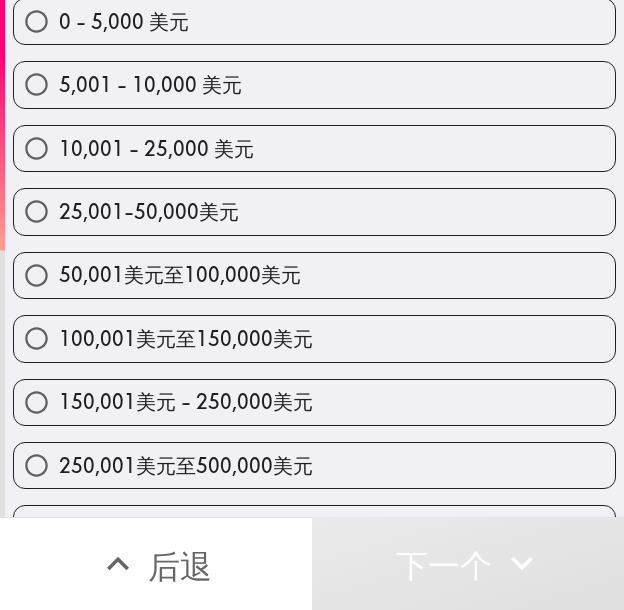 scroll, scrollTop: 100, scrollLeft: 0, axis: vertical 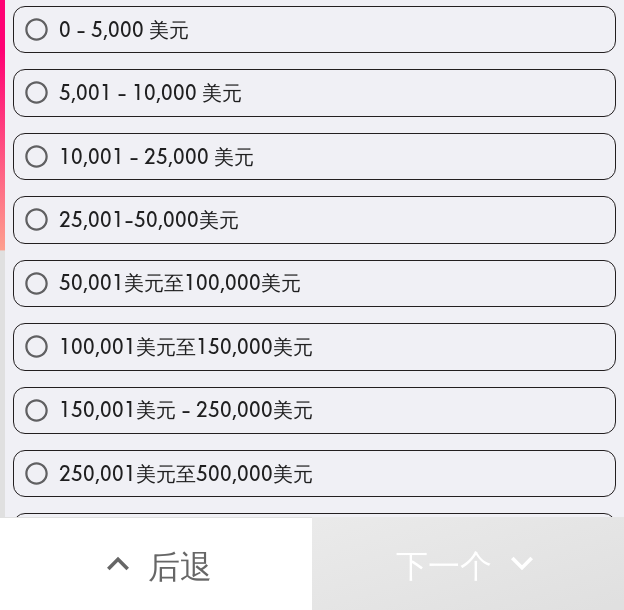 drag, startPoint x: 332, startPoint y: 343, endPoint x: 432, endPoint y: 341, distance: 100.02 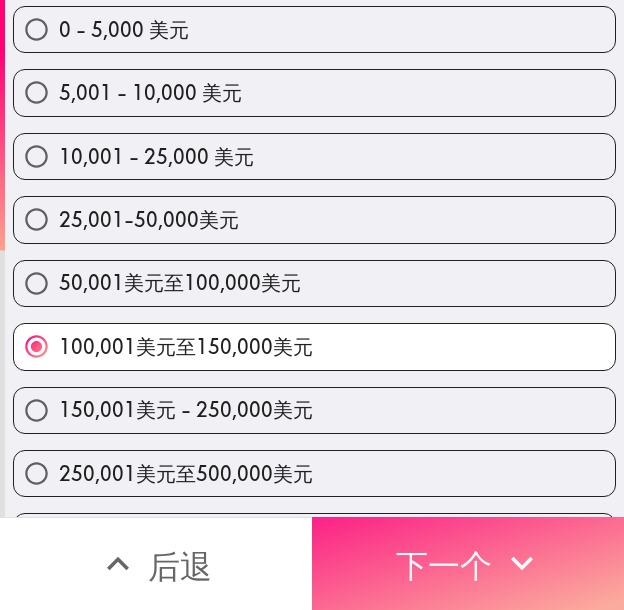 drag, startPoint x: 403, startPoint y: 547, endPoint x: 588, endPoint y: 552, distance: 185.06755 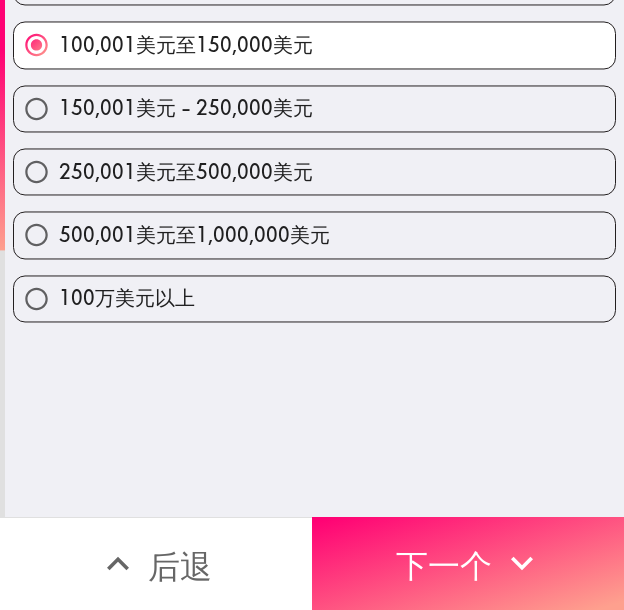 scroll, scrollTop: 0, scrollLeft: 0, axis: both 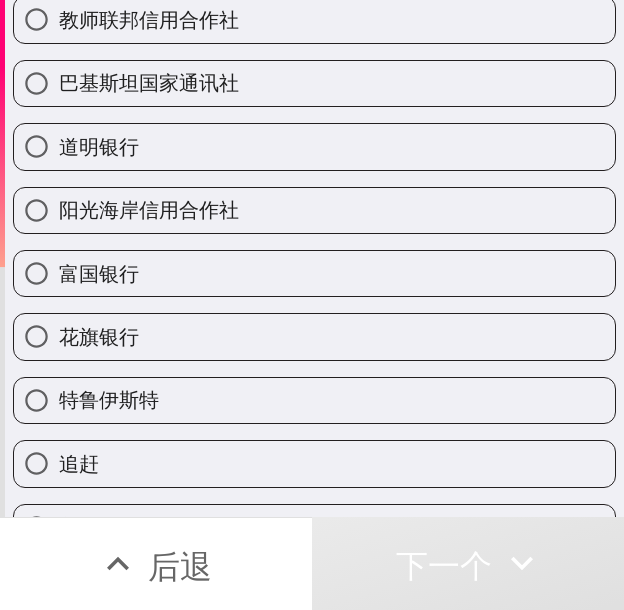 drag, startPoint x: 214, startPoint y: 281, endPoint x: 255, endPoint y: 347, distance: 77.698135 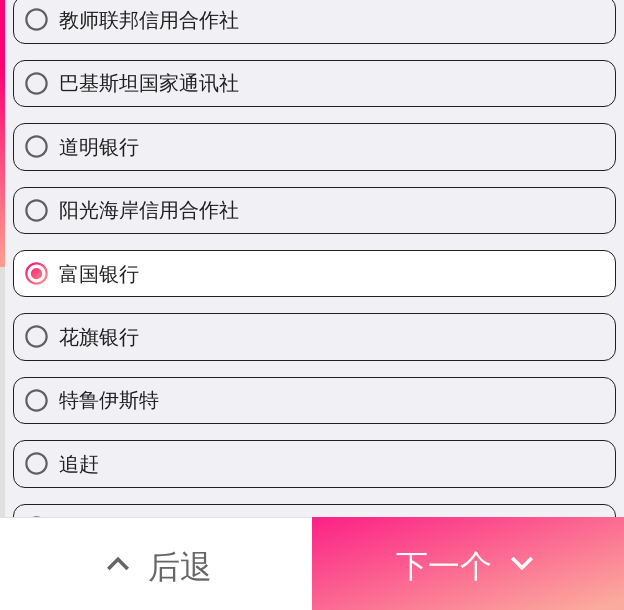 click on "下一个" at bounding box center (444, 566) 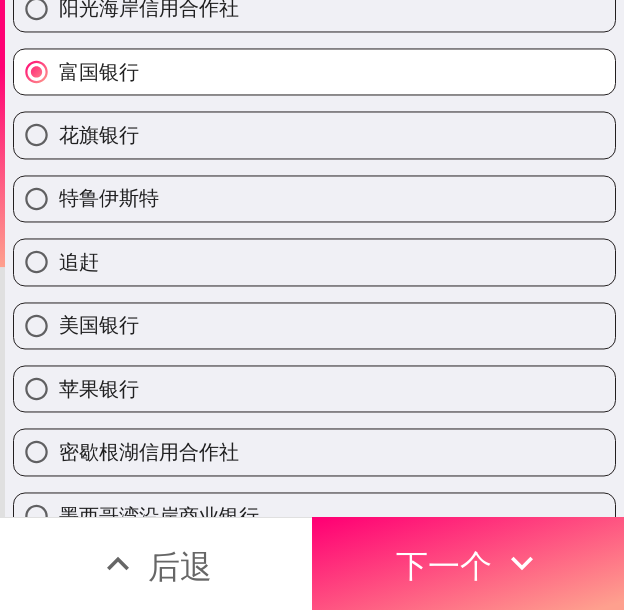 scroll, scrollTop: 0, scrollLeft: 0, axis: both 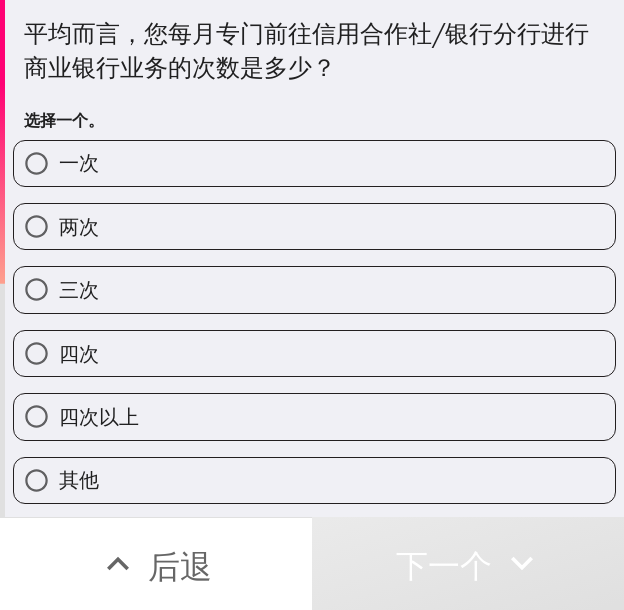 click on "两次" at bounding box center [314, 226] 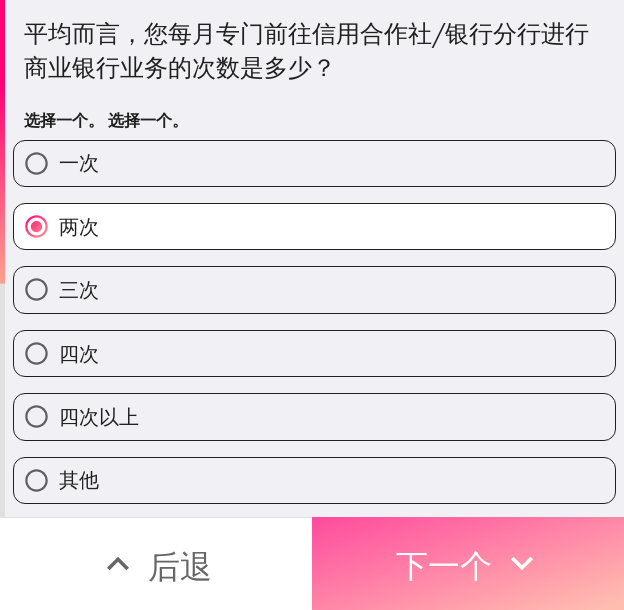 drag, startPoint x: 436, startPoint y: 541, endPoint x: 623, endPoint y: 549, distance: 187.17105 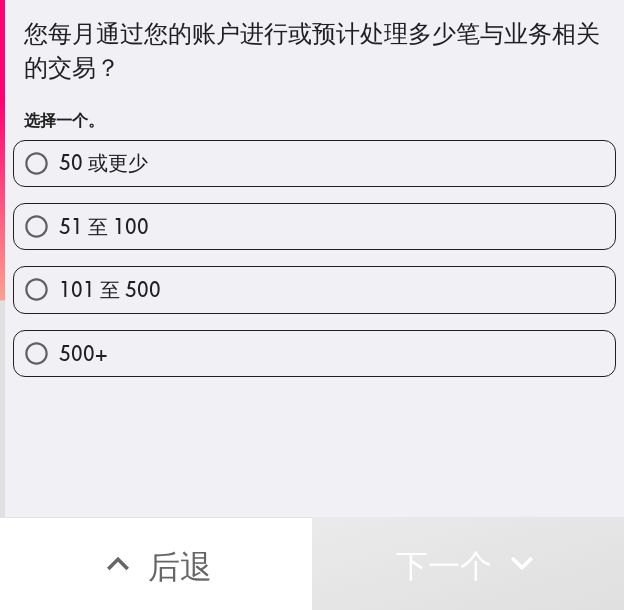 drag, startPoint x: 360, startPoint y: 285, endPoint x: 623, endPoint y: 304, distance: 263.68542 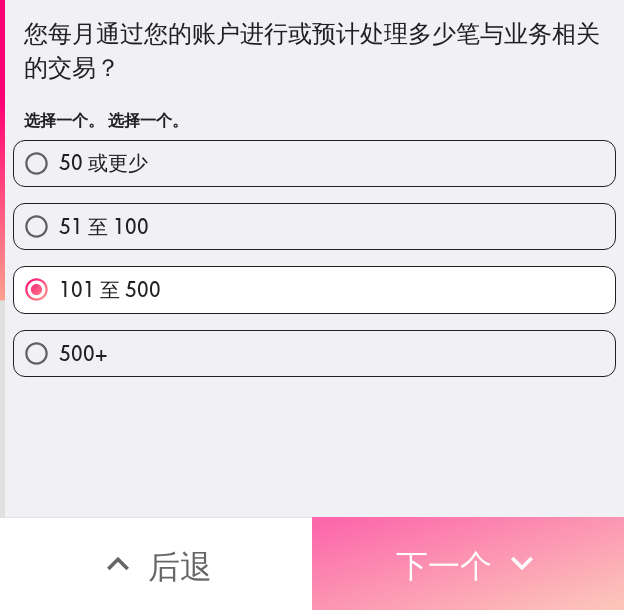 drag, startPoint x: 445, startPoint y: 531, endPoint x: 491, endPoint y: 529, distance: 46.043457 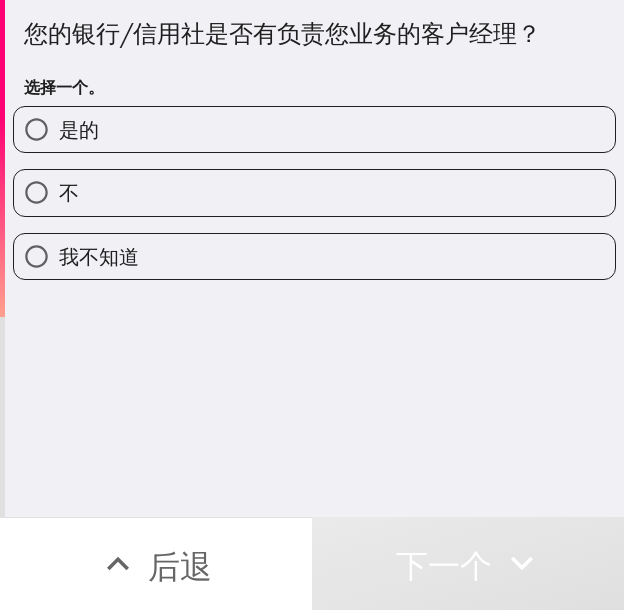 drag, startPoint x: 163, startPoint y: 107, endPoint x: 332, endPoint y: 127, distance: 170.17932 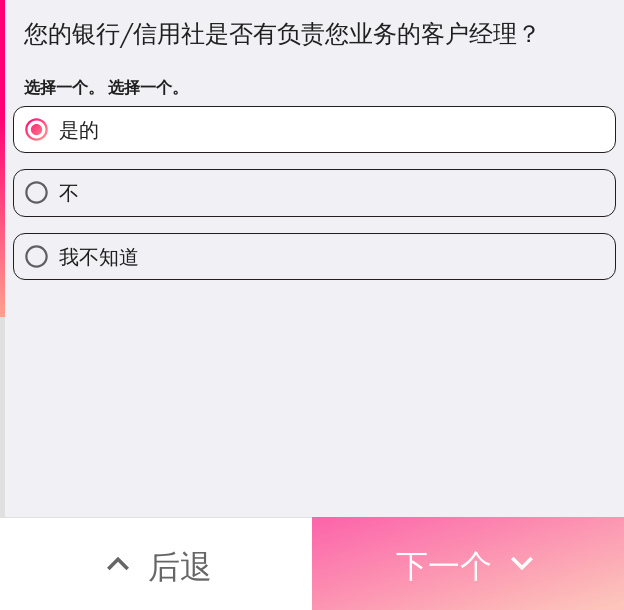 drag, startPoint x: 464, startPoint y: 563, endPoint x: 475, endPoint y: 563, distance: 11 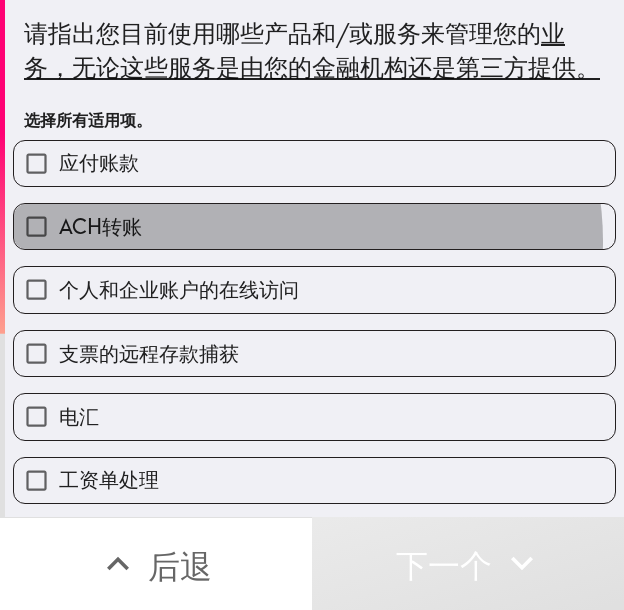 click on "ACH转账" at bounding box center [314, 226] 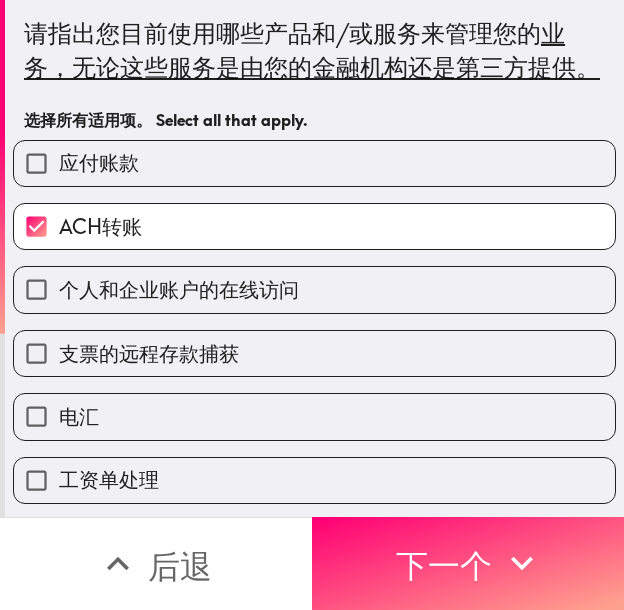 click on "支票的远程存款捕获" at bounding box center [306, 345] 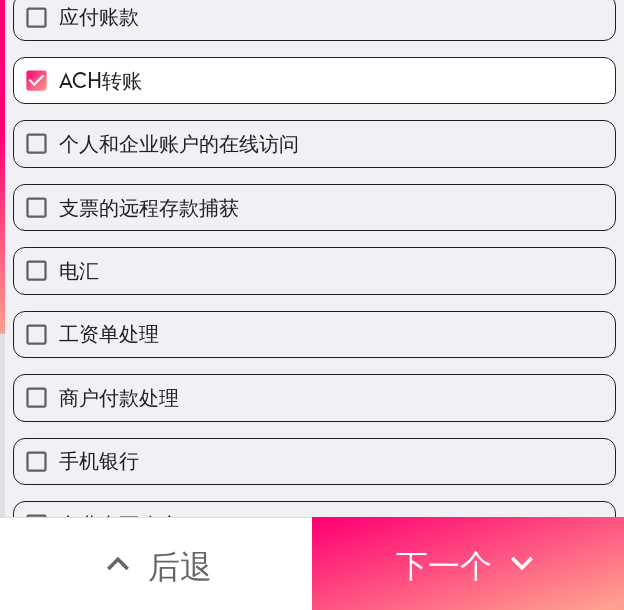 scroll, scrollTop: 300, scrollLeft: 0, axis: vertical 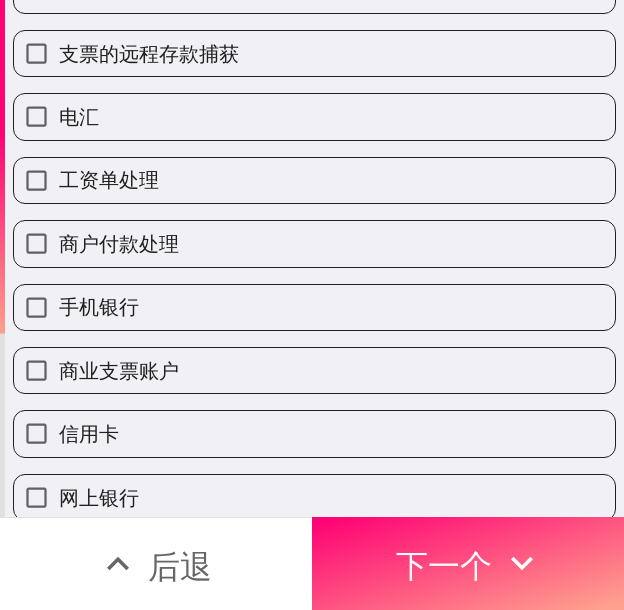 drag, startPoint x: 270, startPoint y: 228, endPoint x: 265, endPoint y: 261, distance: 33.37664 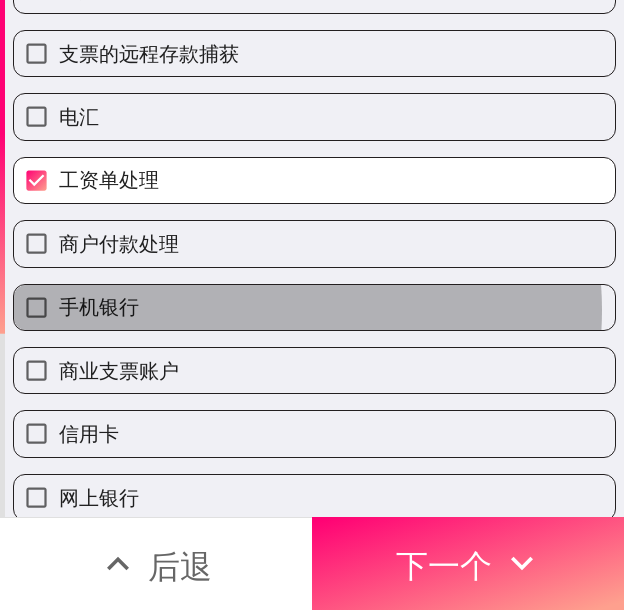 click on "手机银行" at bounding box center [314, 307] 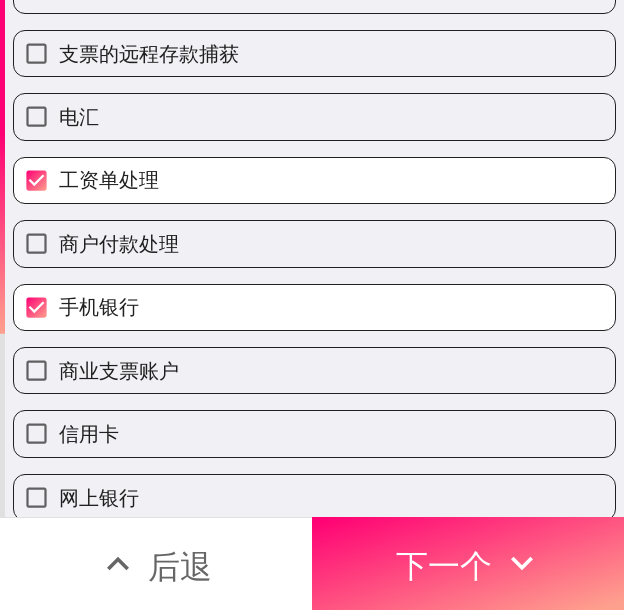click on "商业支票账户" at bounding box center (314, 370) 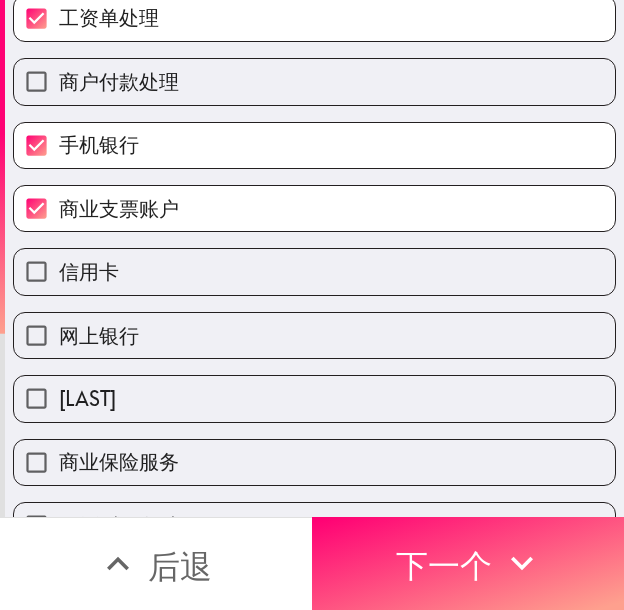 scroll, scrollTop: 500, scrollLeft: 0, axis: vertical 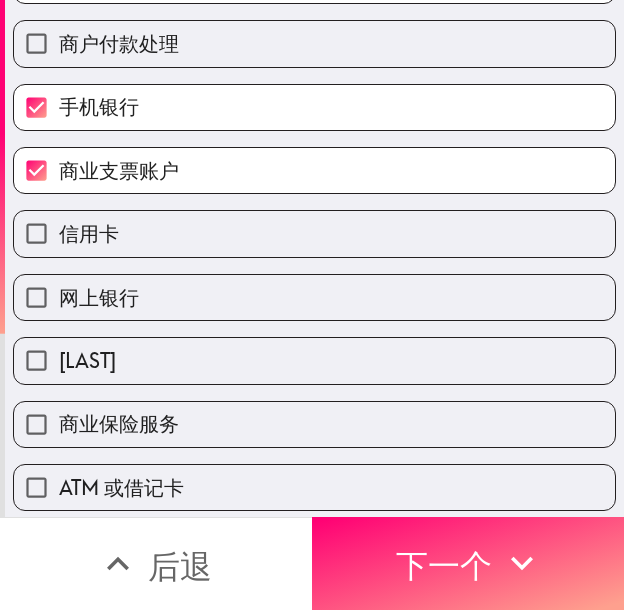 click on "网上银行" at bounding box center (314, 297) 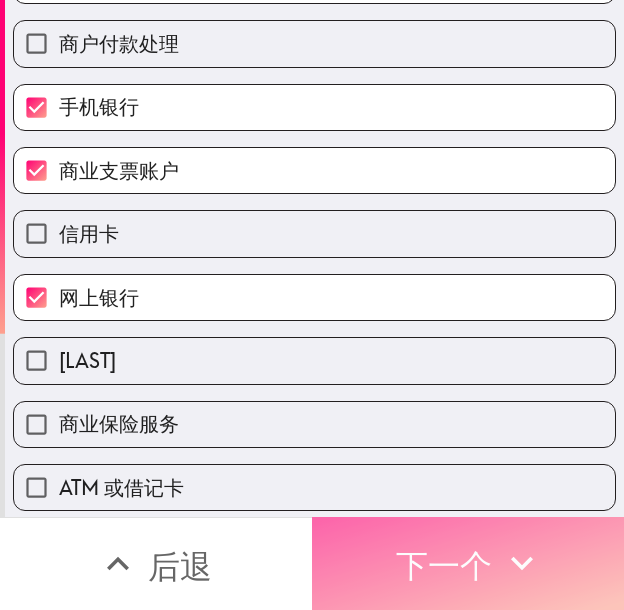 click on "下一个" at bounding box center (468, 563) 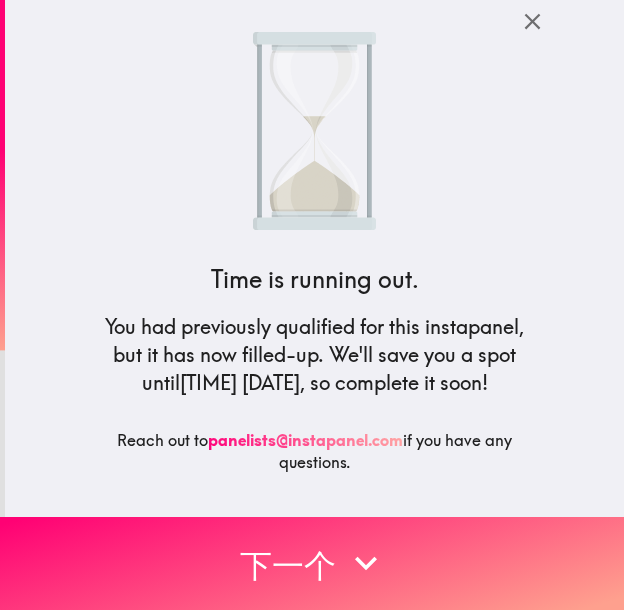 scroll, scrollTop: 0, scrollLeft: 0, axis: both 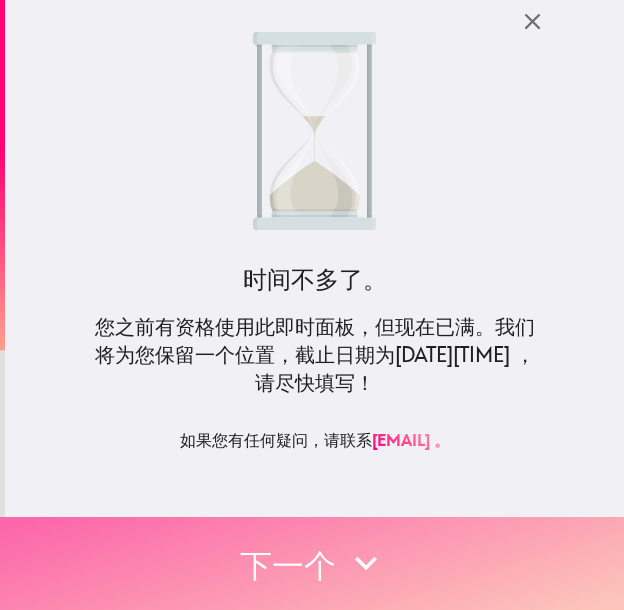 click 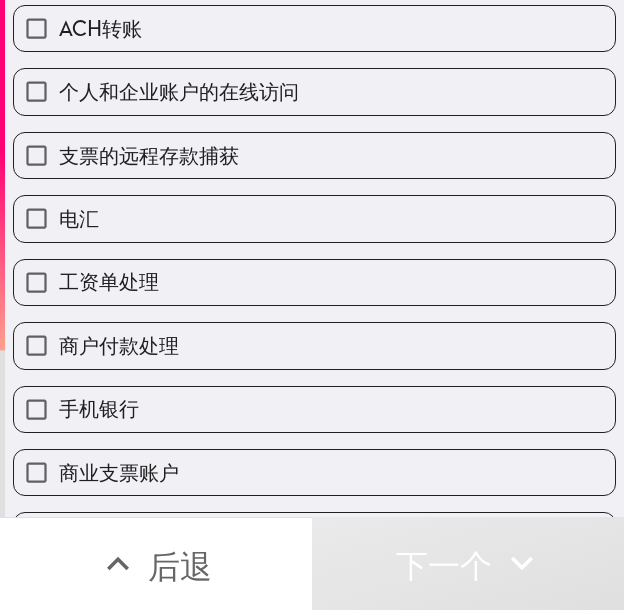 scroll, scrollTop: 200, scrollLeft: 0, axis: vertical 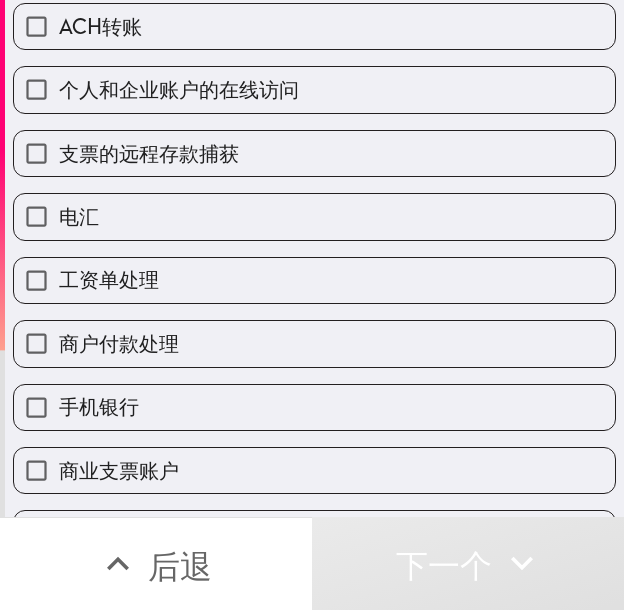 click on "电汇" at bounding box center (314, 216) 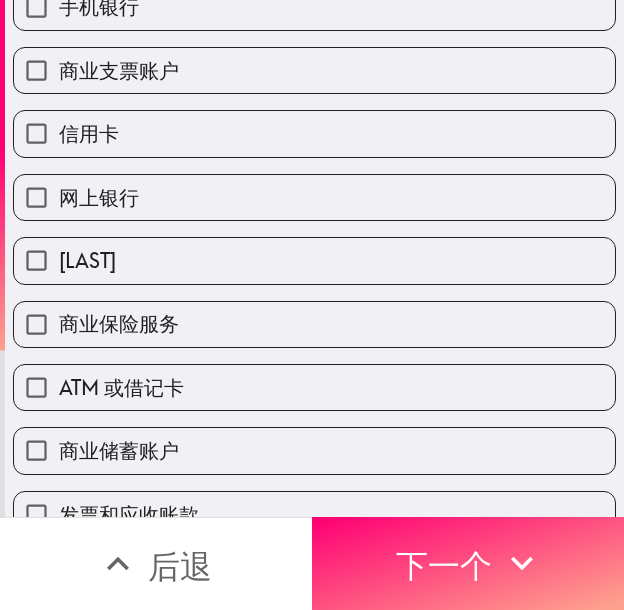 click on "泽勒" at bounding box center [314, 260] 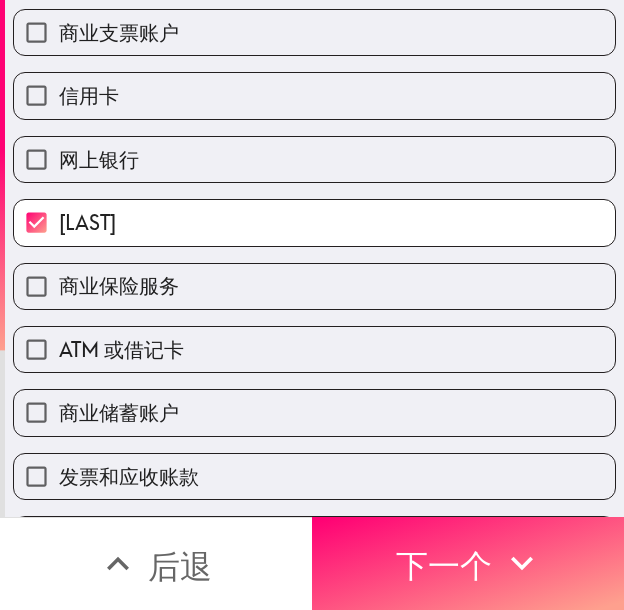 scroll, scrollTop: 700, scrollLeft: 0, axis: vertical 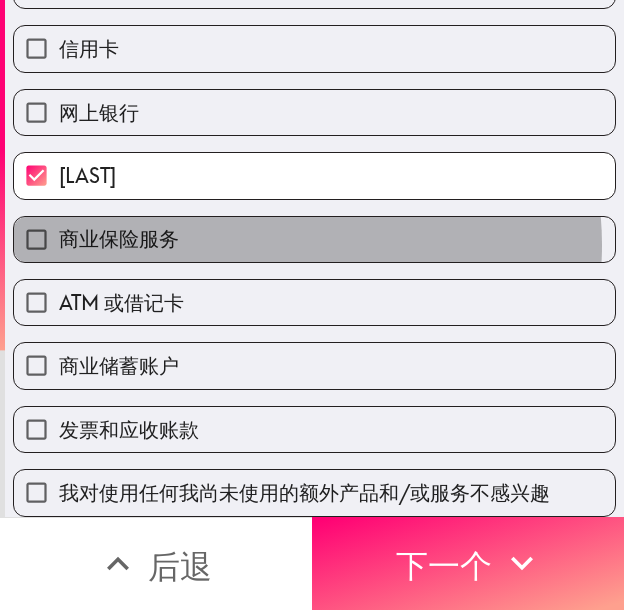 click on "商业保险服务" at bounding box center (314, 239) 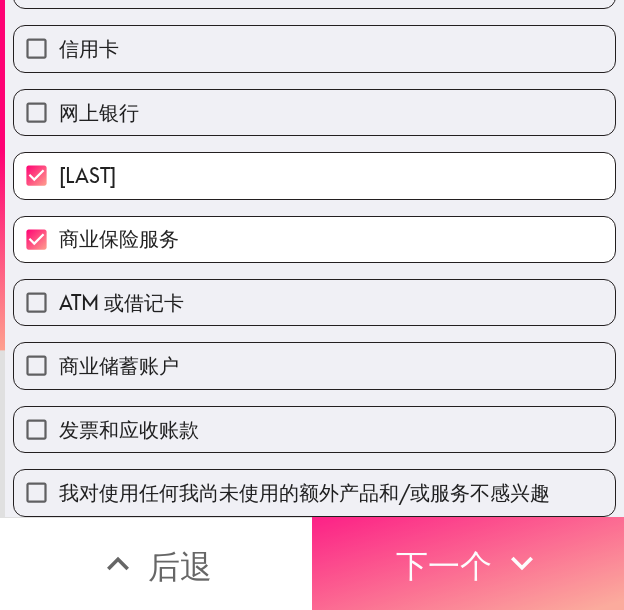 drag, startPoint x: 459, startPoint y: 557, endPoint x: 97, endPoint y: 438, distance: 381.05774 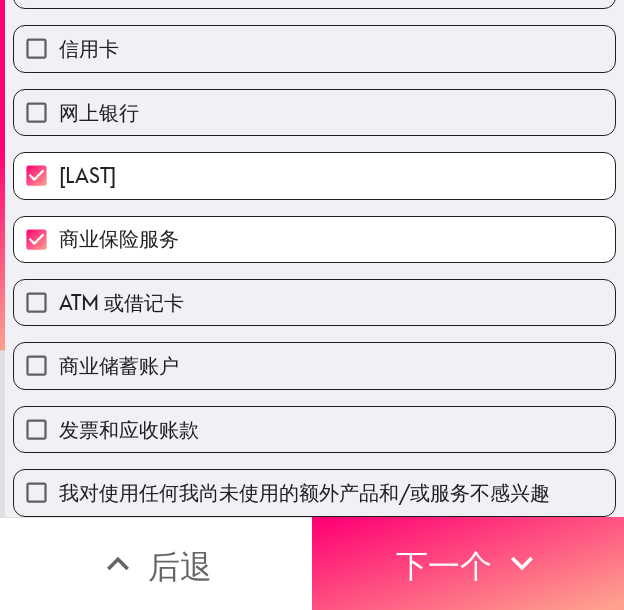 click on "下一个" at bounding box center [444, 566] 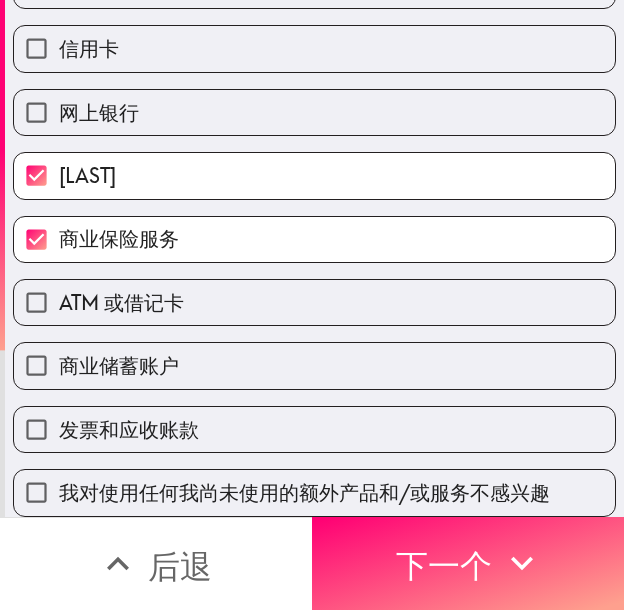 scroll, scrollTop: 0, scrollLeft: 0, axis: both 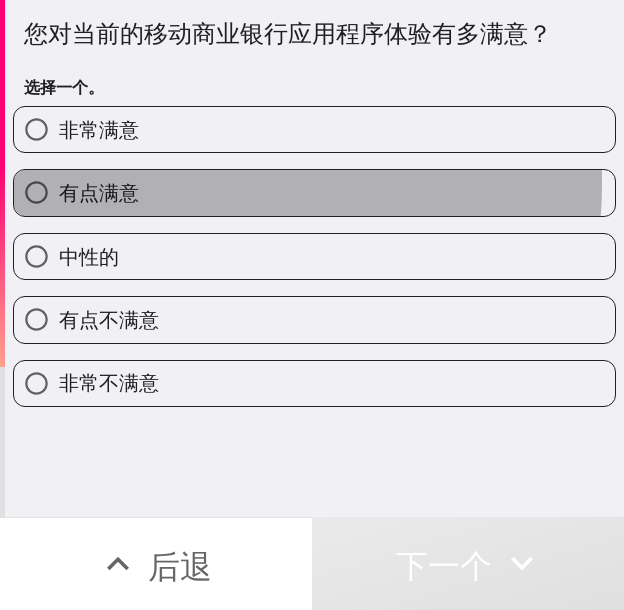 drag, startPoint x: 177, startPoint y: 183, endPoint x: 334, endPoint y: 179, distance: 157.05095 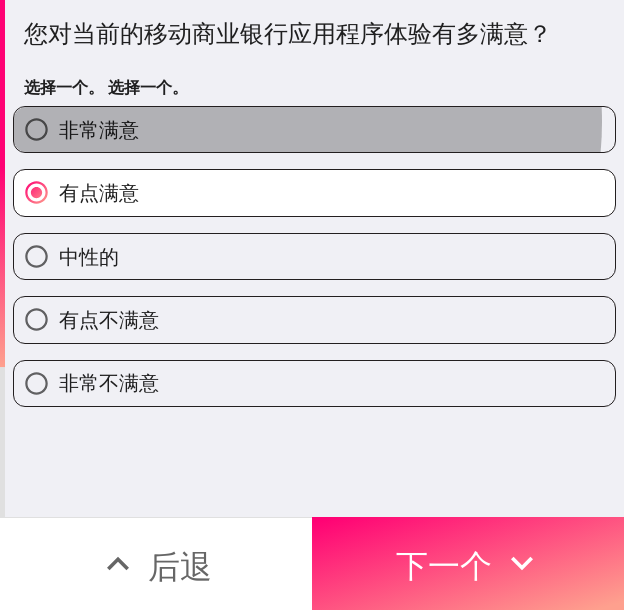 click on "非常满意" at bounding box center (314, 129) 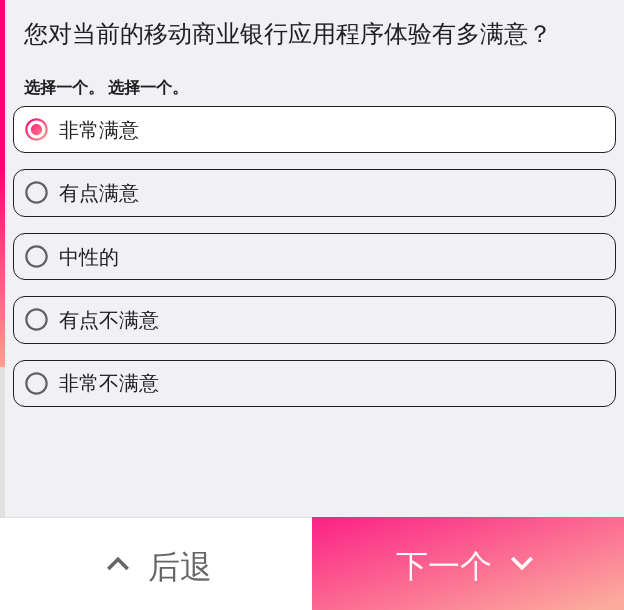 click on "下一个" at bounding box center (444, 566) 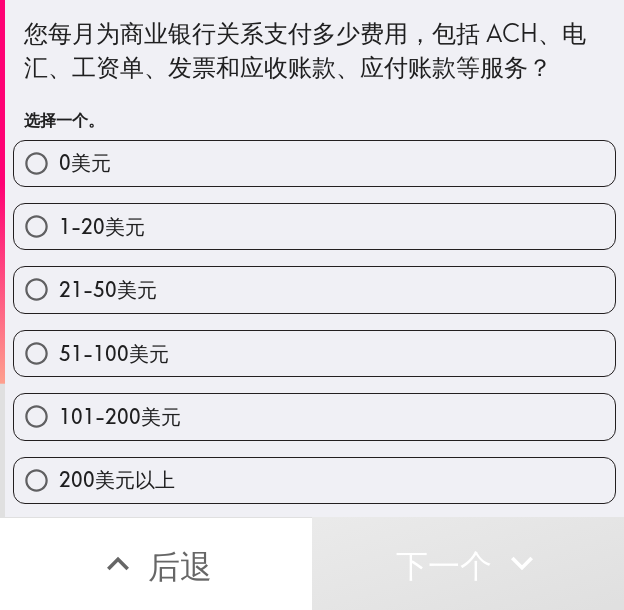 drag, startPoint x: 182, startPoint y: 480, endPoint x: 311, endPoint y: 467, distance: 129.65338 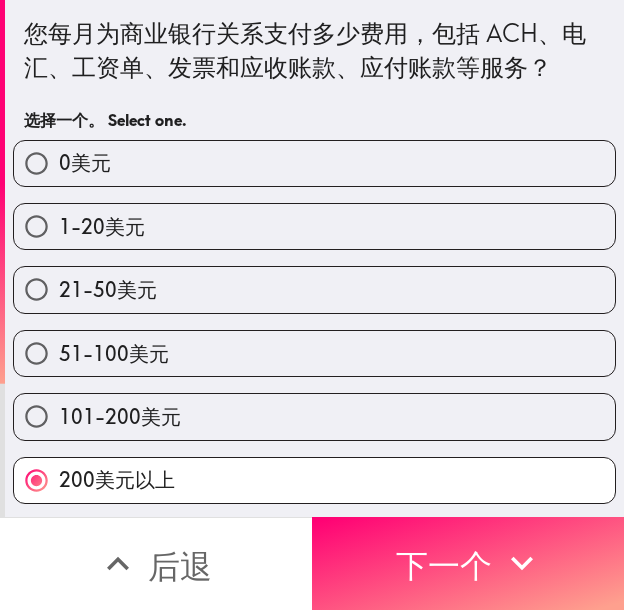 scroll, scrollTop: 2, scrollLeft: 0, axis: vertical 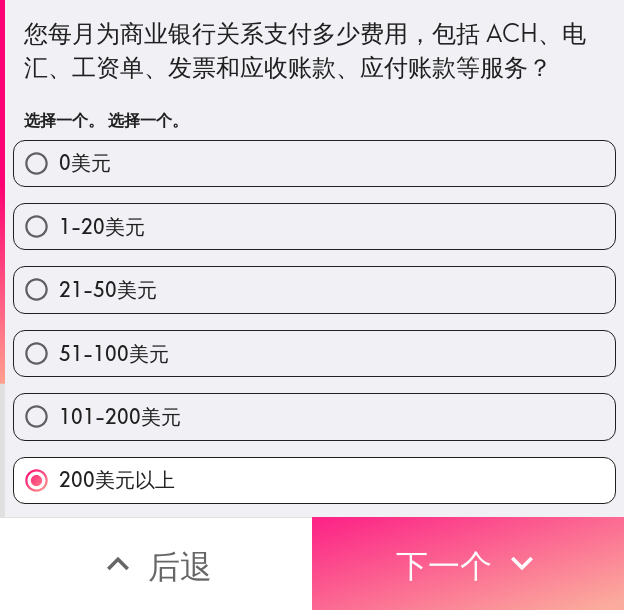 drag, startPoint x: 446, startPoint y: 545, endPoint x: 621, endPoint y: 551, distance: 175.10283 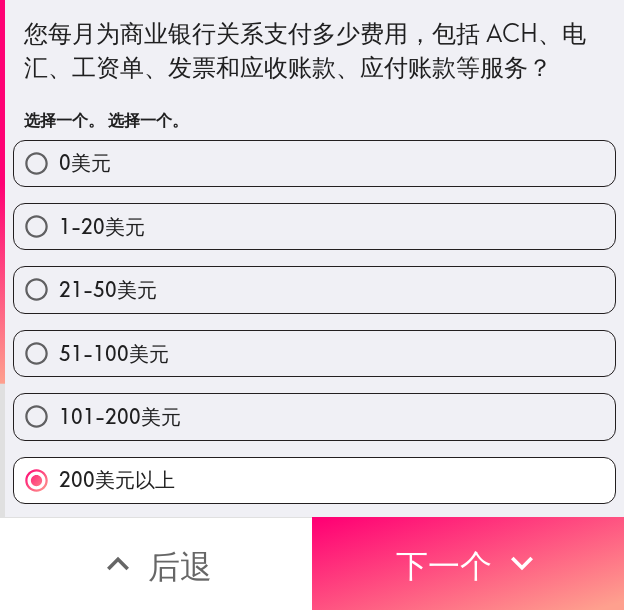 click on "下一个" at bounding box center [444, 566] 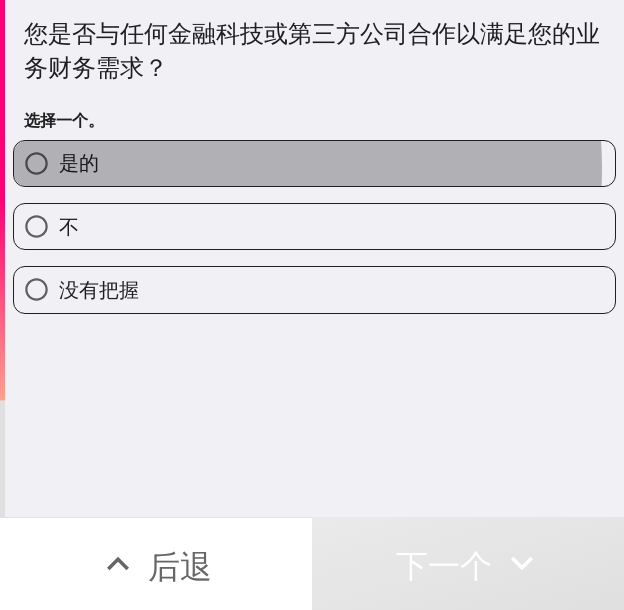 drag, startPoint x: 185, startPoint y: 168, endPoint x: 355, endPoint y: 171, distance: 170.02647 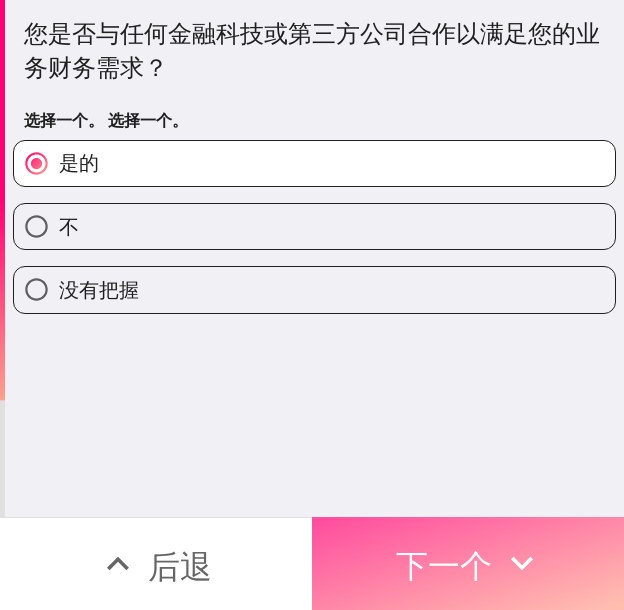 drag, startPoint x: 415, startPoint y: 555, endPoint x: 622, endPoint y: 538, distance: 207.6969 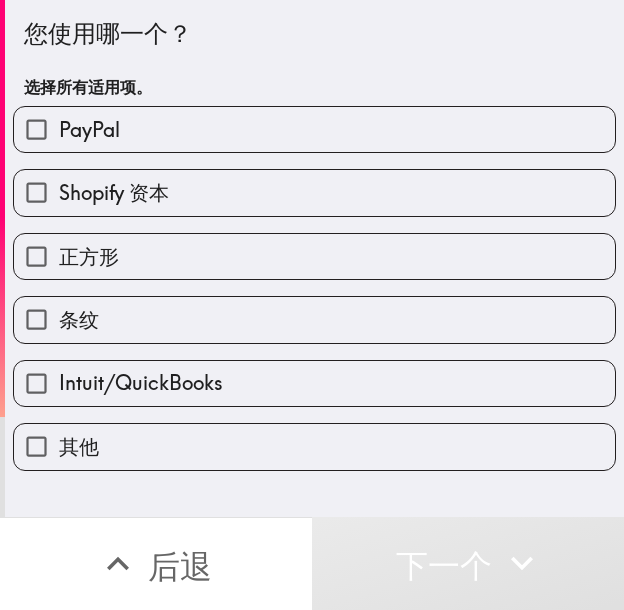 click on "Shopify 资本" at bounding box center (314, 192) 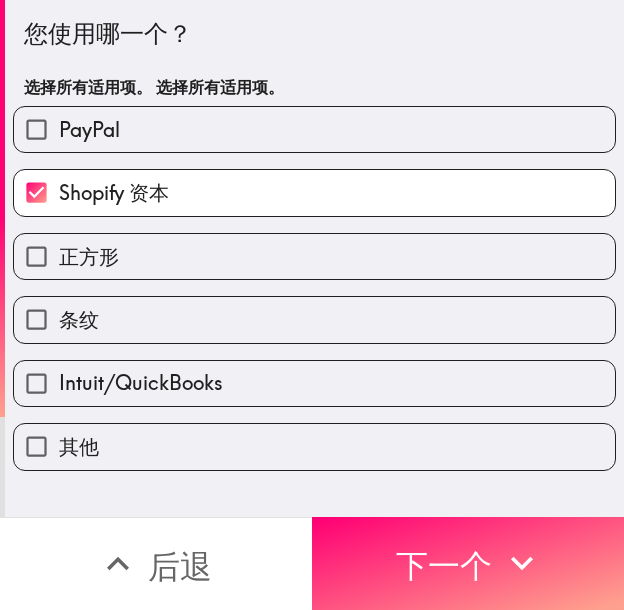 click on "Shopify 资本" at bounding box center [314, 192] 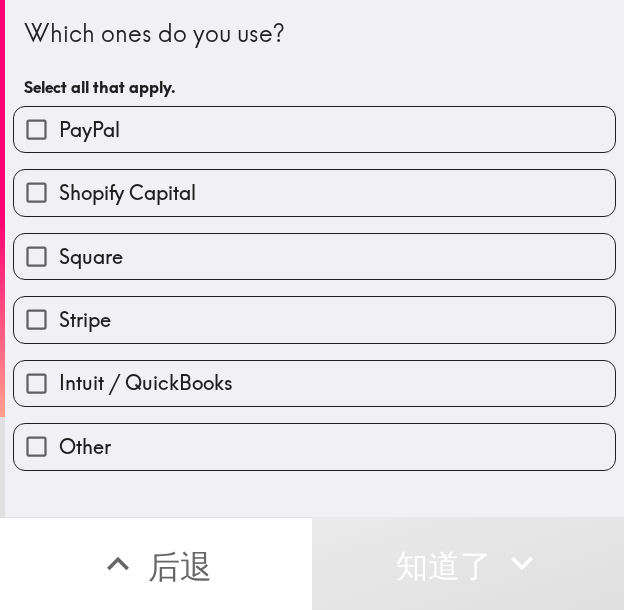 scroll, scrollTop: 0, scrollLeft: 0, axis: both 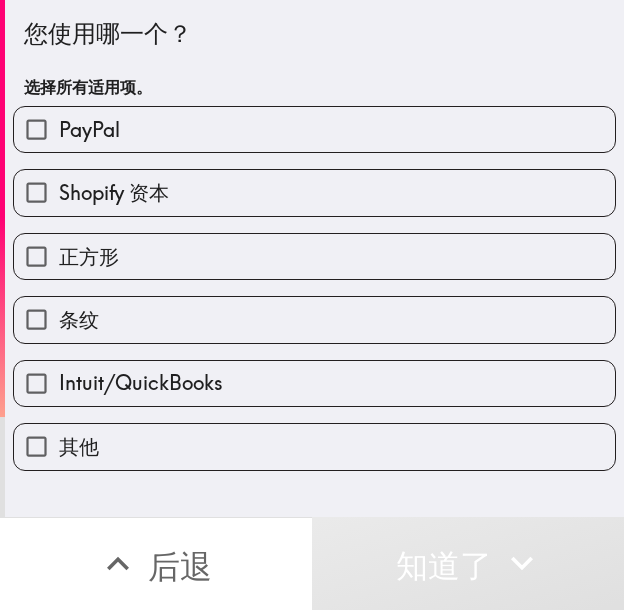 drag, startPoint x: 197, startPoint y: 128, endPoint x: 220, endPoint y: 176, distance: 53.225933 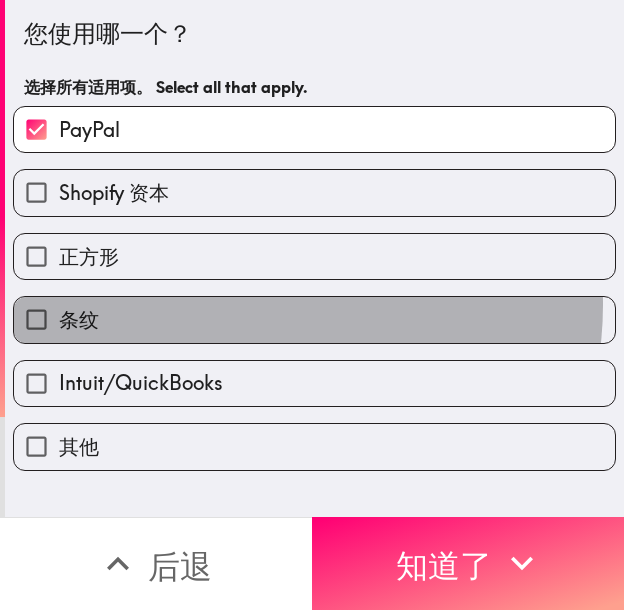 click on "条纹" at bounding box center (314, 319) 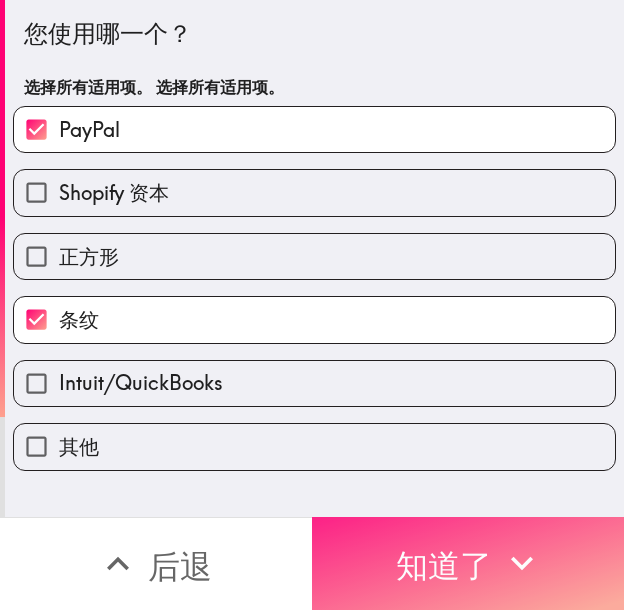 click on "知道了" at bounding box center (444, 566) 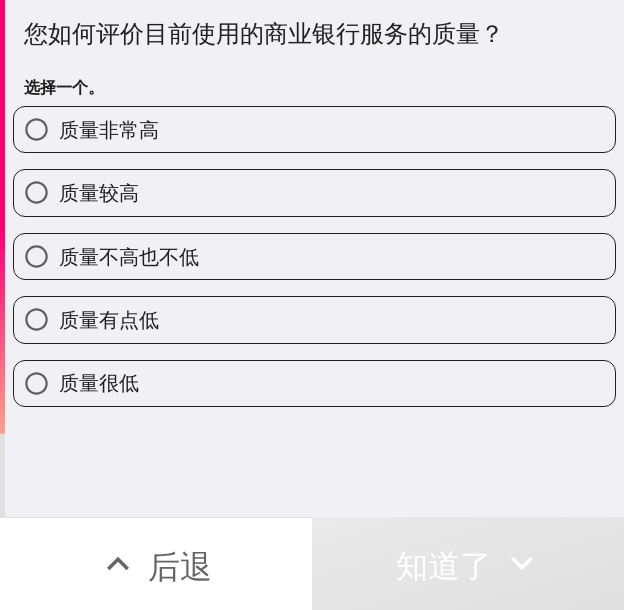 click on "质量非常高" at bounding box center (314, 129) 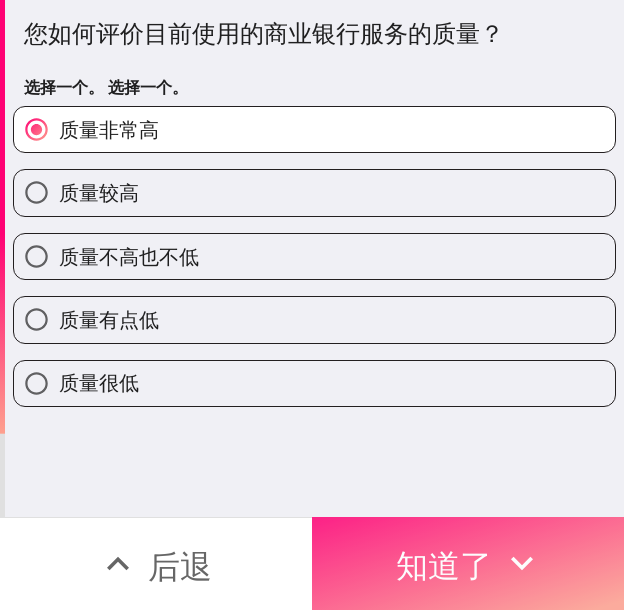 click on "知道了" at bounding box center (444, 563) 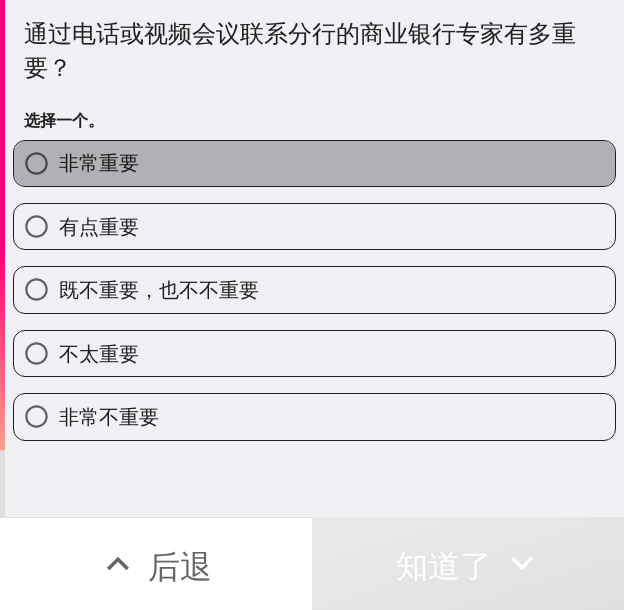 click on "非常重要" at bounding box center (314, 163) 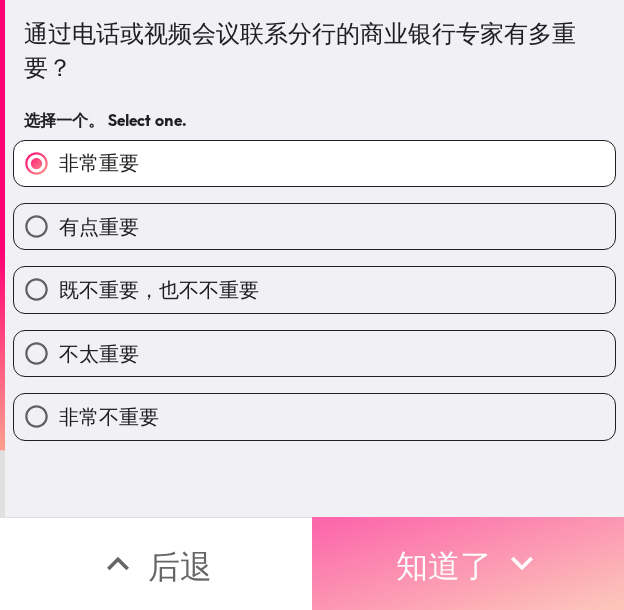 click on "知道了" at bounding box center (444, 566) 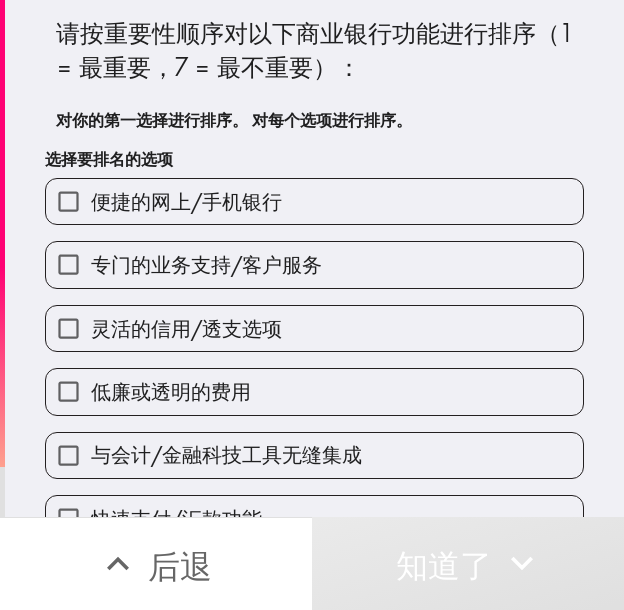 click on "便捷的网上/手机银行" at bounding box center [314, 201] 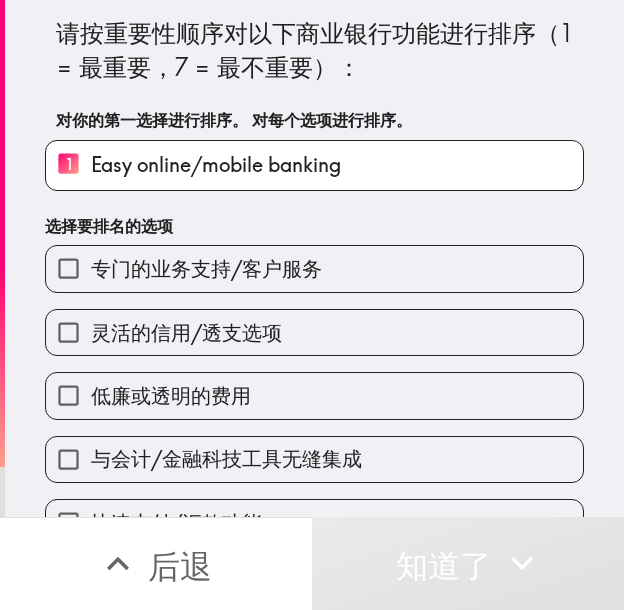 click on "低廉或透明的费用" at bounding box center (306, 387) 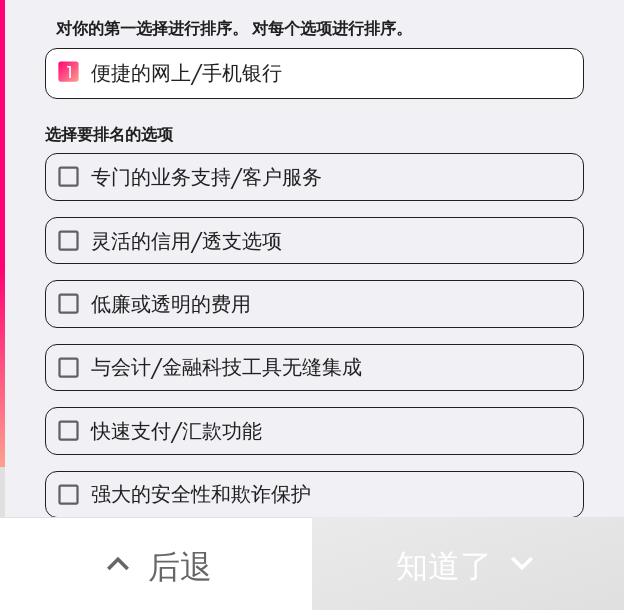scroll, scrollTop: 108, scrollLeft: 0, axis: vertical 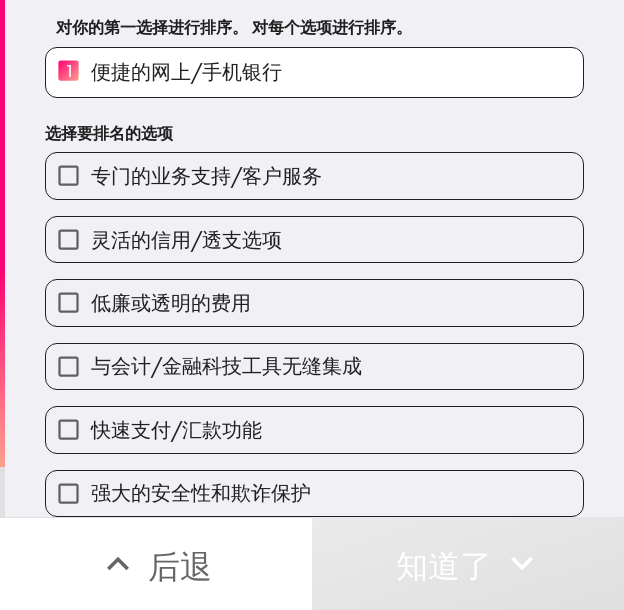 click on "低廉或透明的费用" at bounding box center [314, 302] 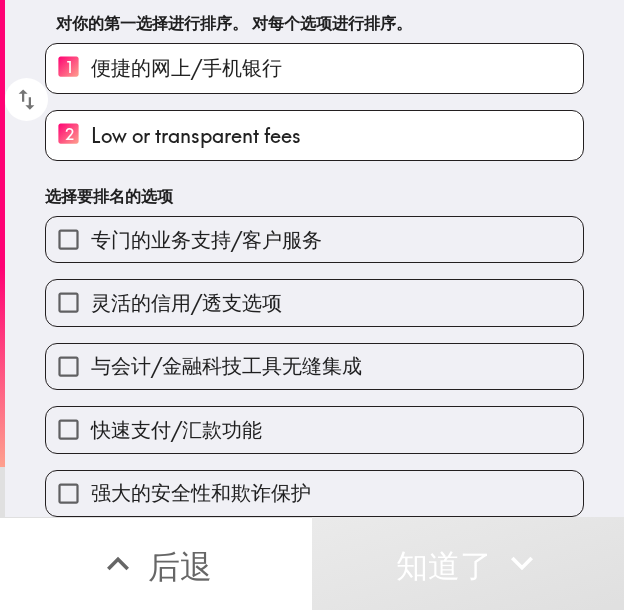 click on "快速支付/汇款功能" at bounding box center [314, 429] 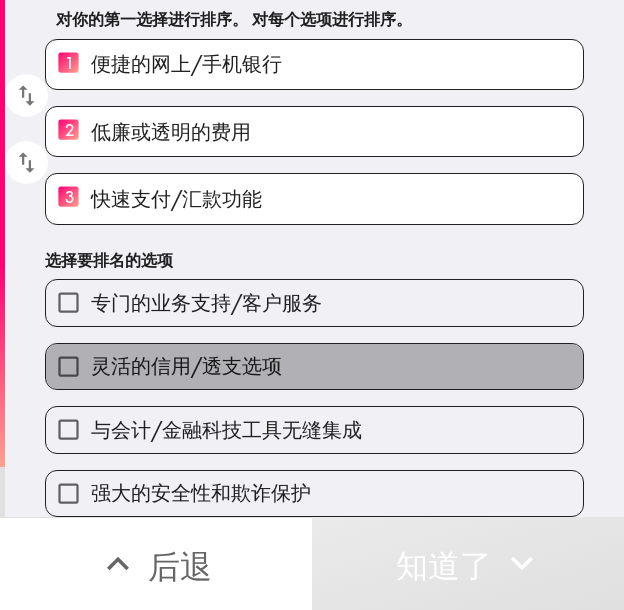 click on "灵活的信用/透支选项" at bounding box center [314, 366] 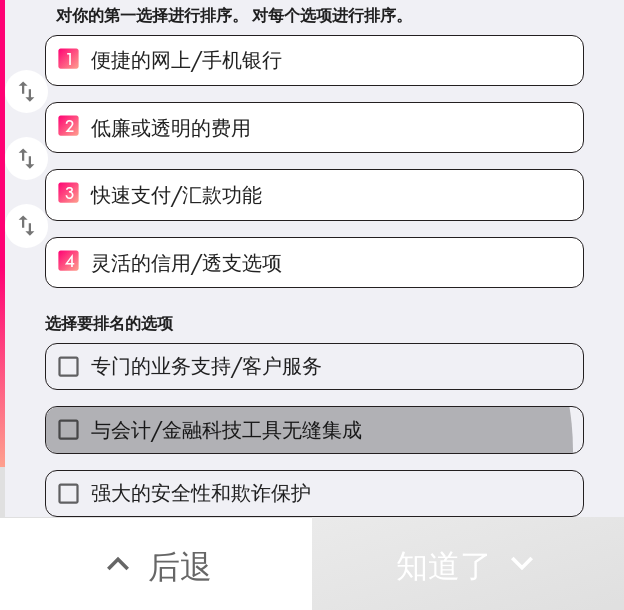 click on "与会计/金融科技工具无缝集成" at bounding box center (314, 429) 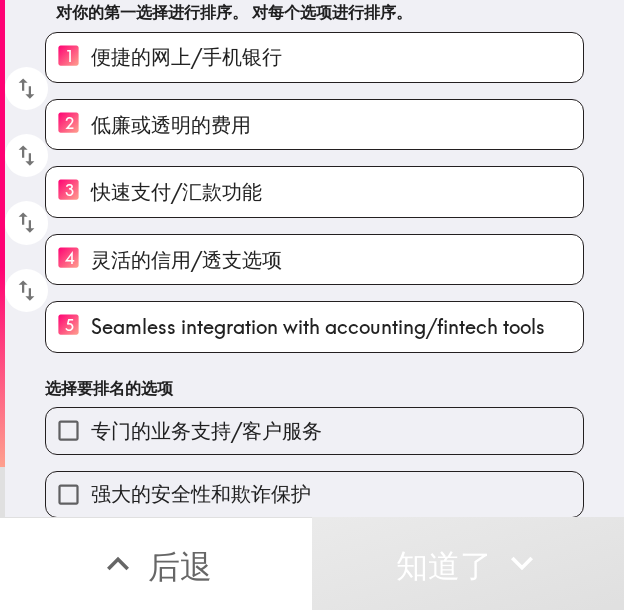 click on "强大的安全性和欺诈保护" at bounding box center [314, 494] 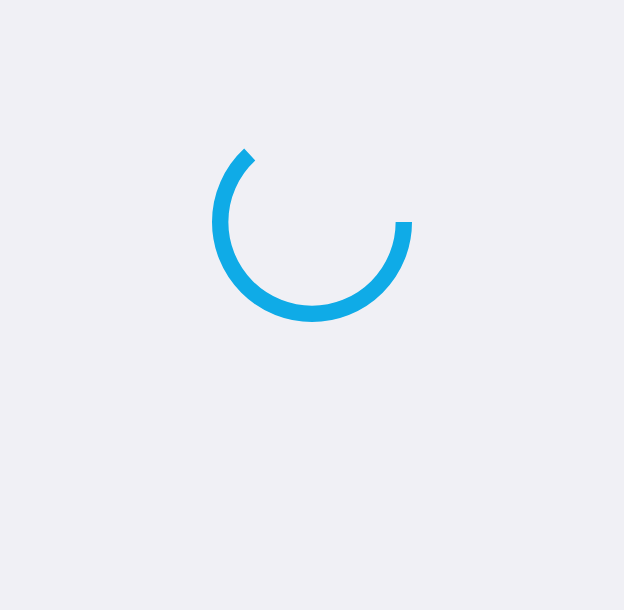 scroll, scrollTop: 0, scrollLeft: 0, axis: both 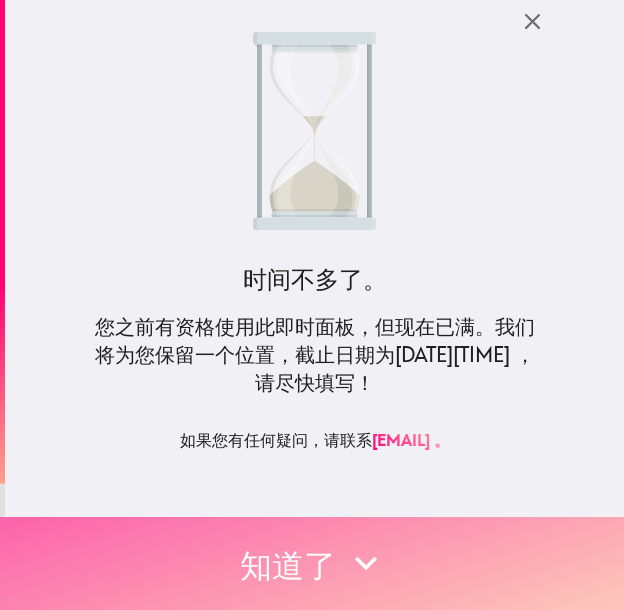 click 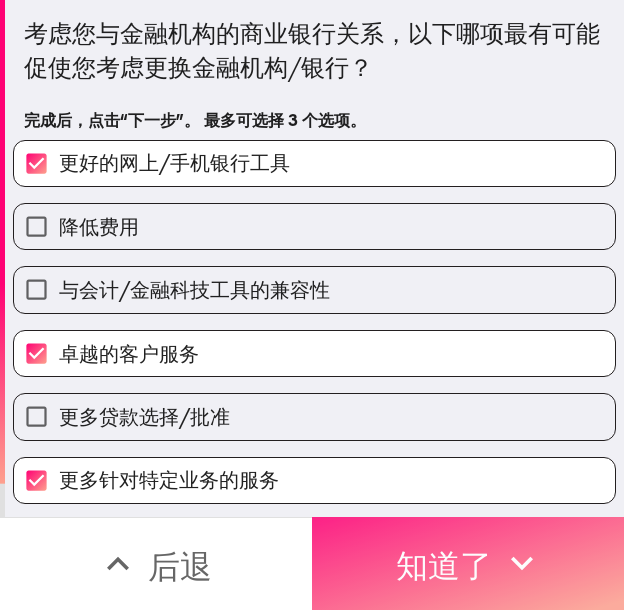 click on "知道了" at bounding box center (444, 566) 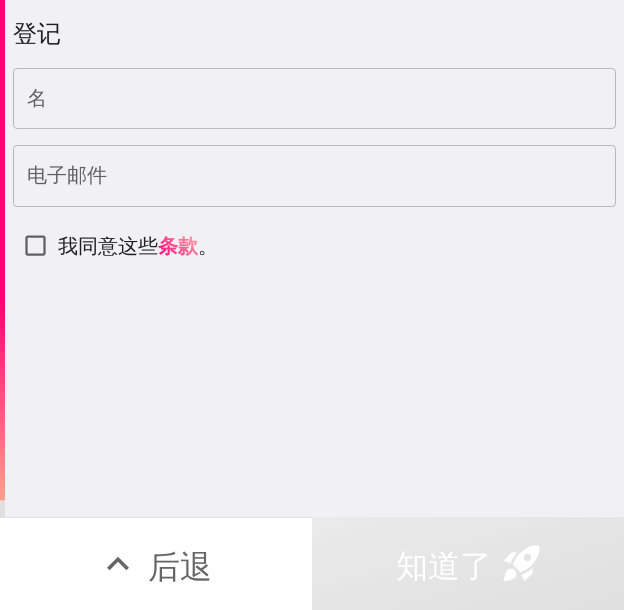 type 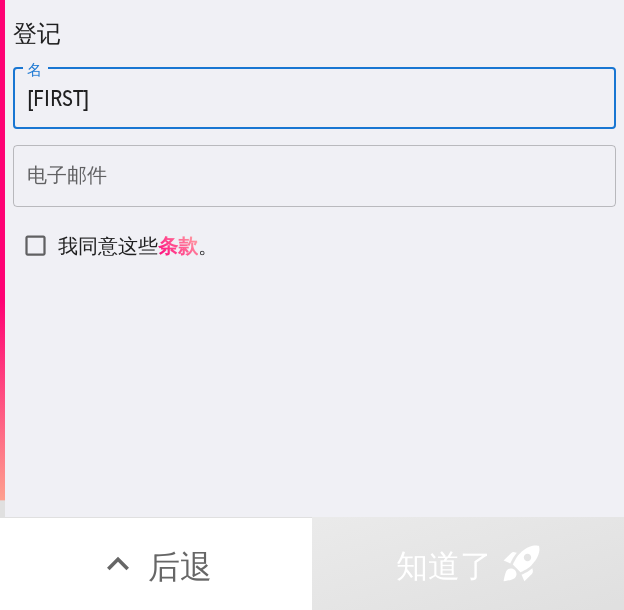 type on "[FIRST]" 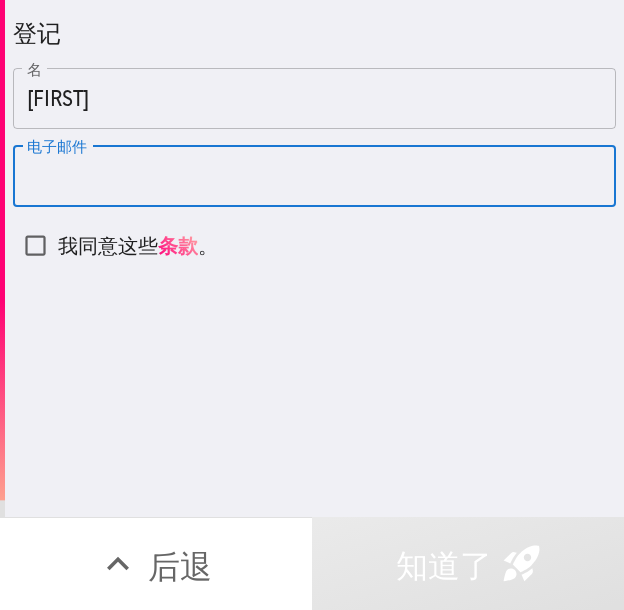 click on "电子邮件" at bounding box center [314, 176] 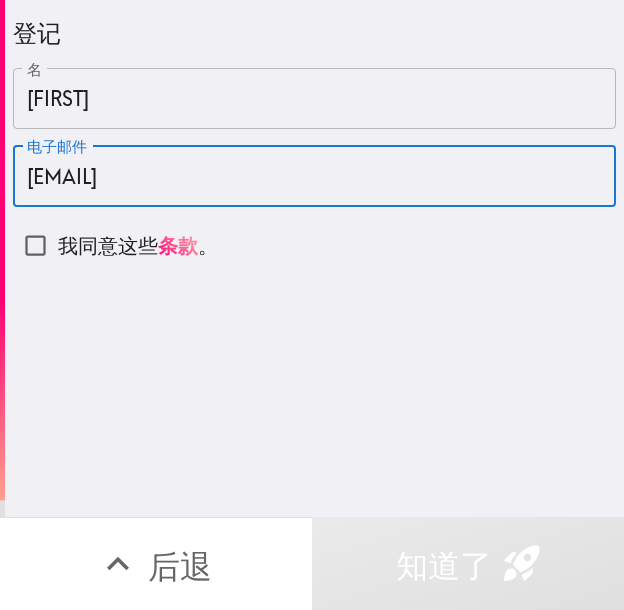 type on "[EMAIL]" 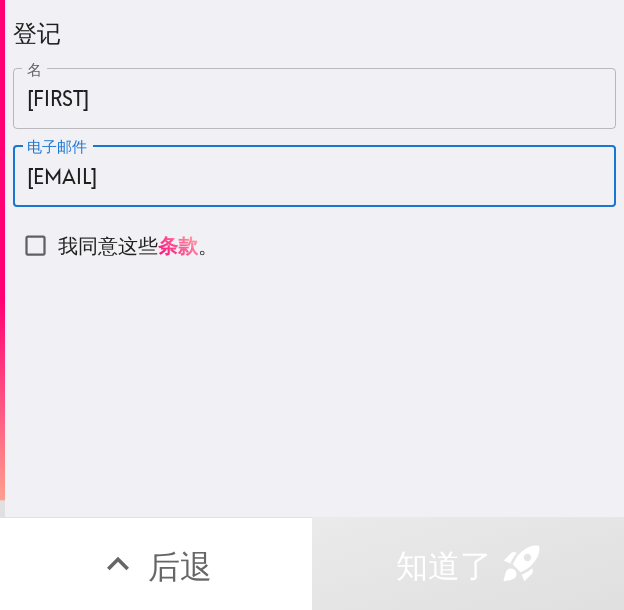 click on "我同意这些" at bounding box center (108, 245) 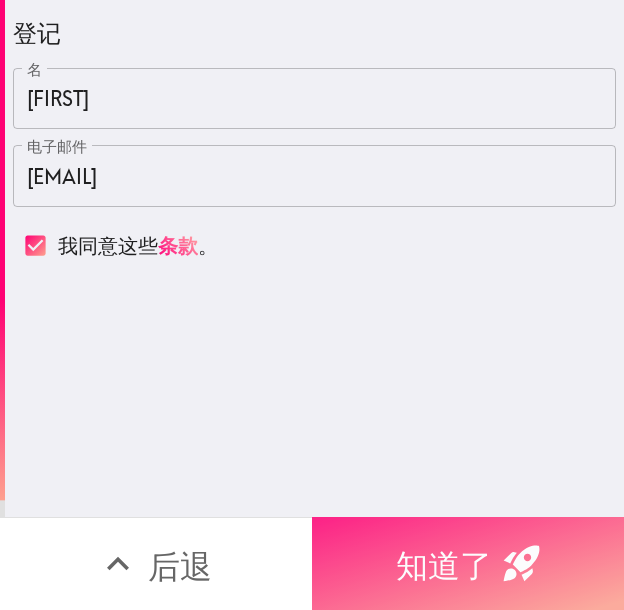 click on "知道了" at bounding box center [444, 566] 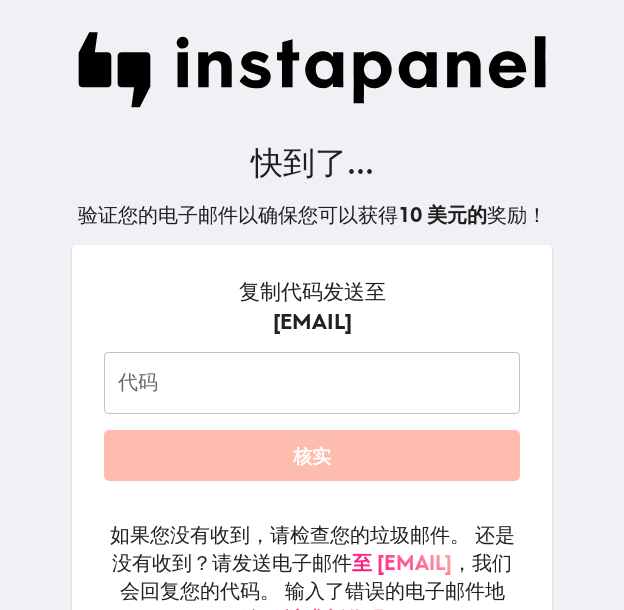 click on "代码" at bounding box center [312, 383] 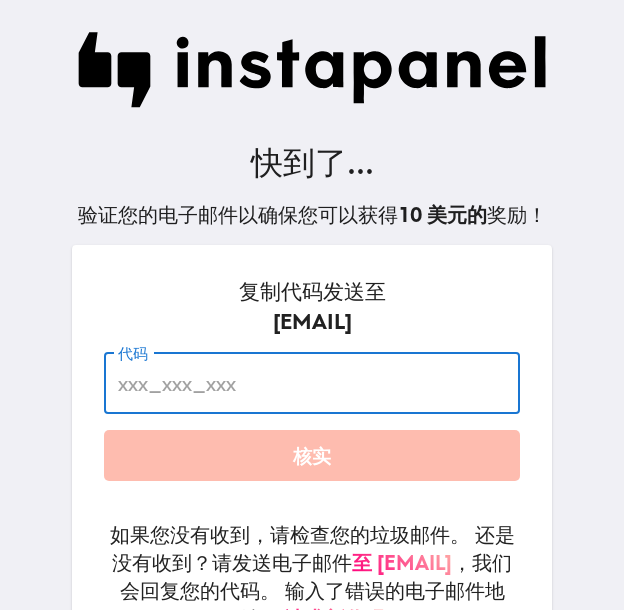 paste on "Nd7_Bhj_4AT" 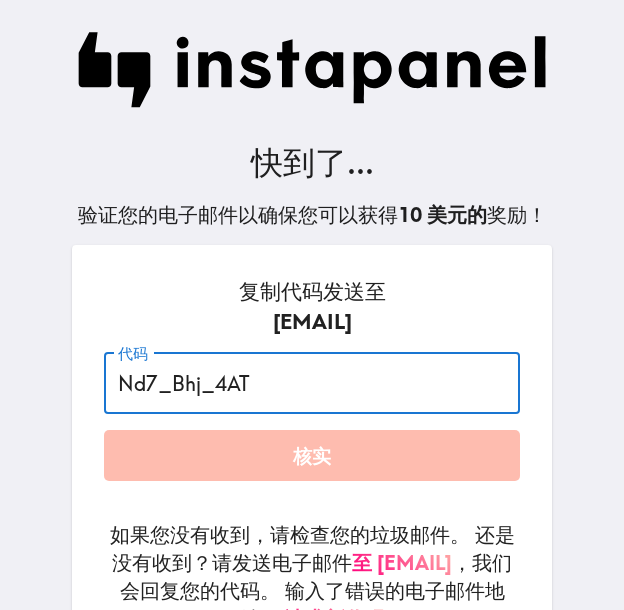 type on "Nd7_Bhj_4AT" 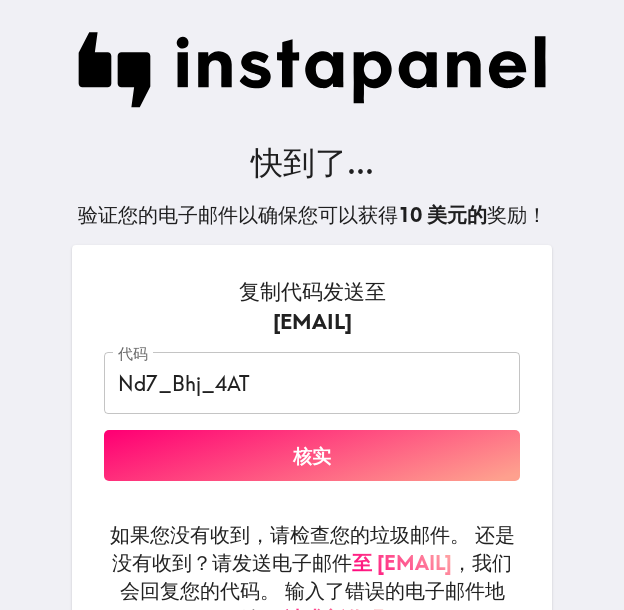click on "核实" at bounding box center [312, 455] 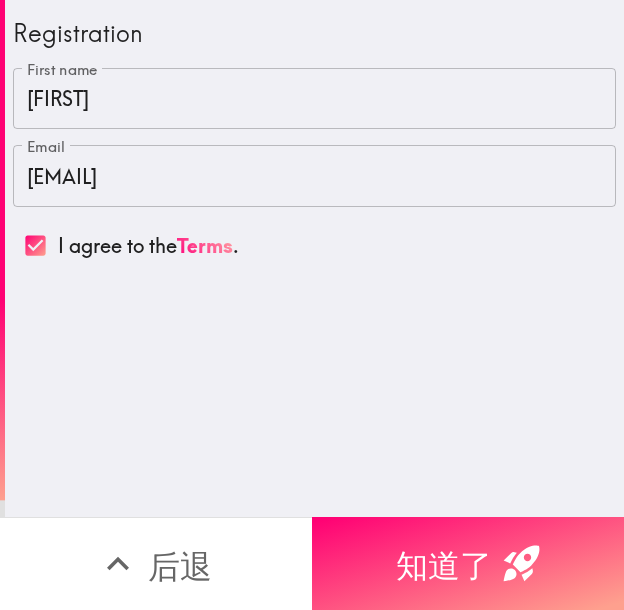 scroll, scrollTop: 0, scrollLeft: 0, axis: both 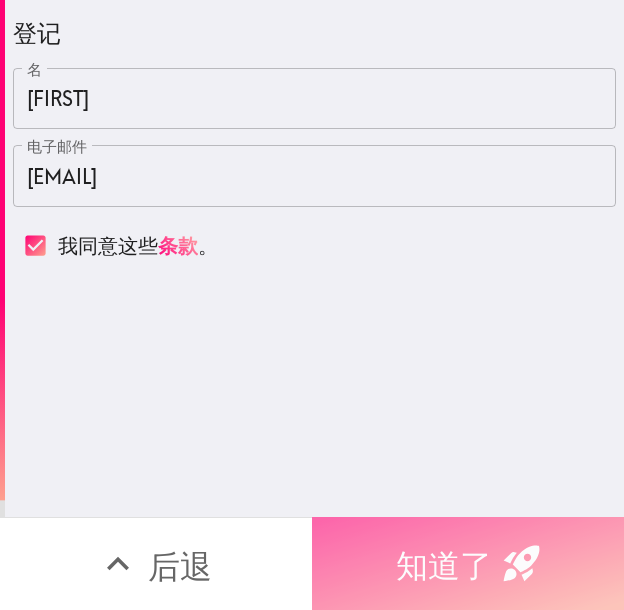 click on "知道了" at bounding box center [444, 566] 